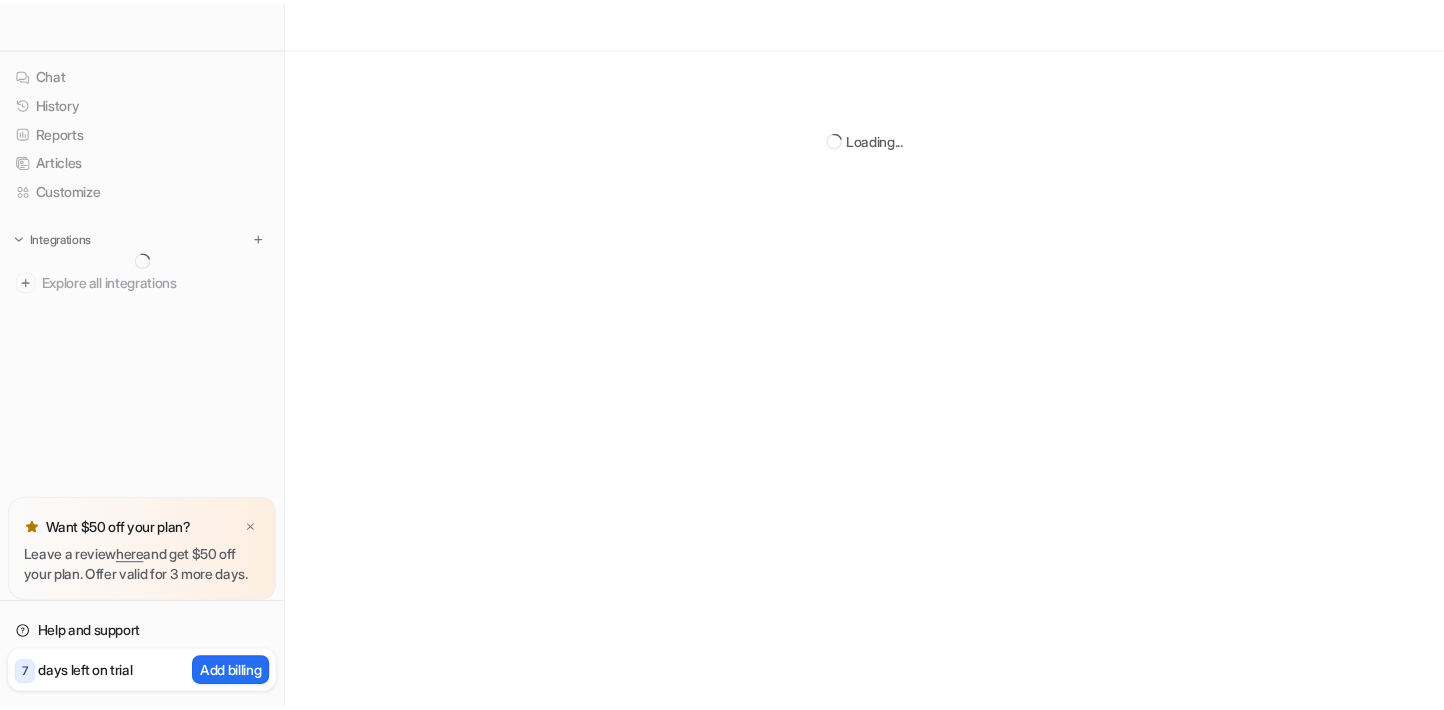 scroll, scrollTop: 0, scrollLeft: 0, axis: both 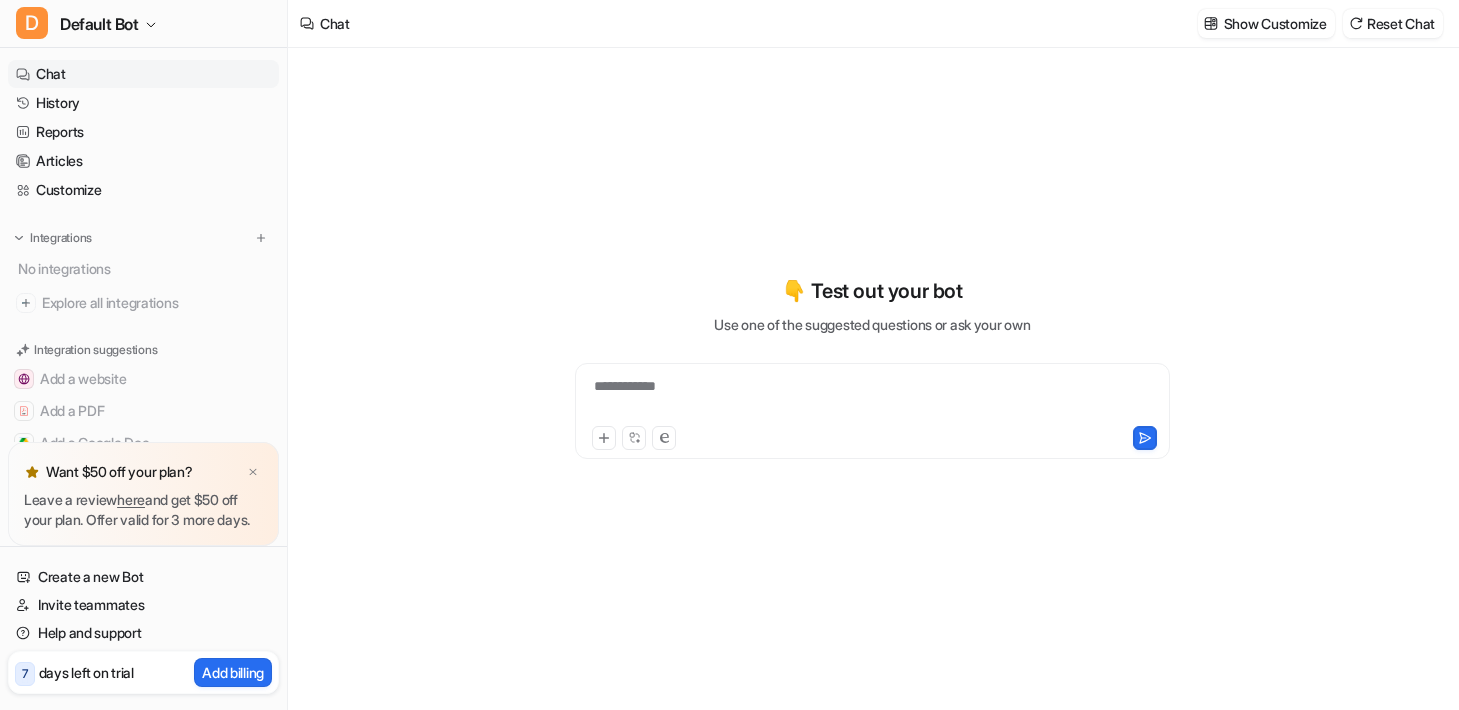 type on "**********" 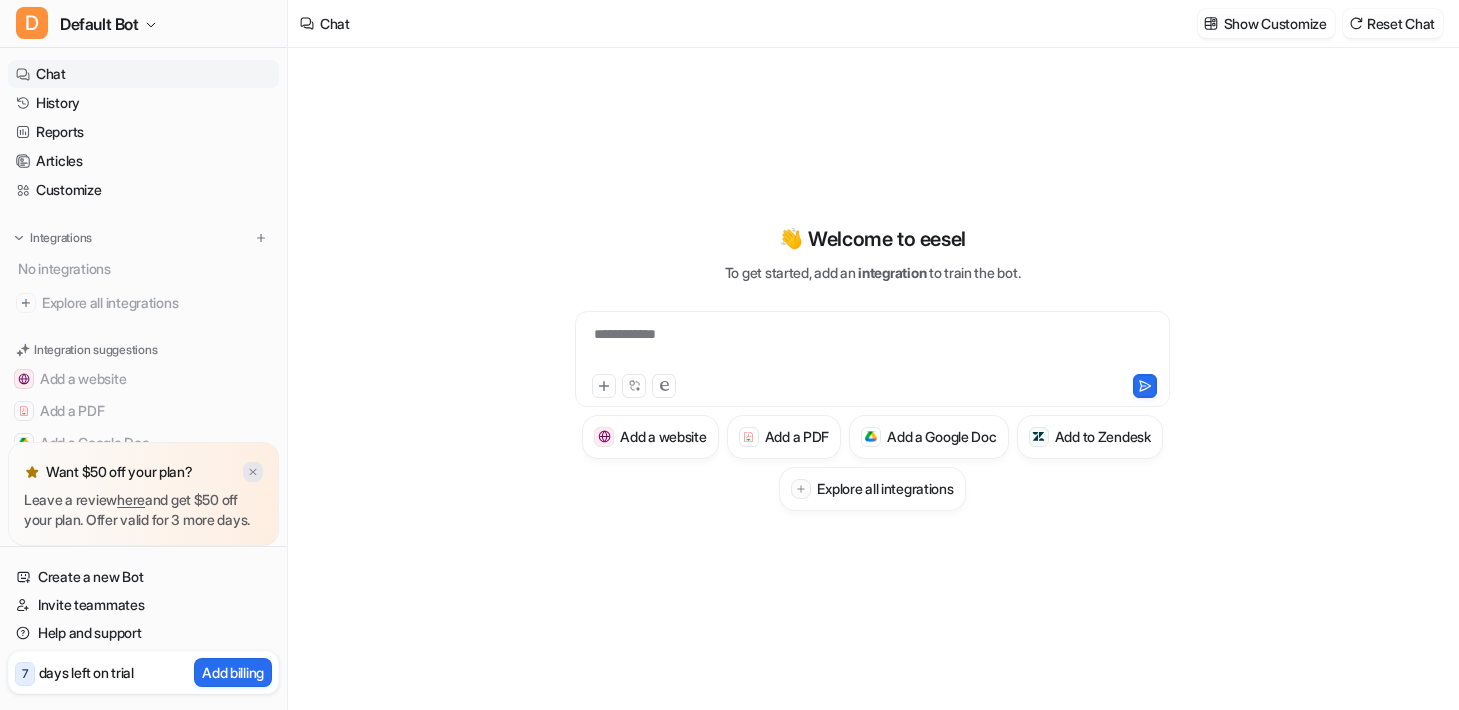 click at bounding box center (253, 472) 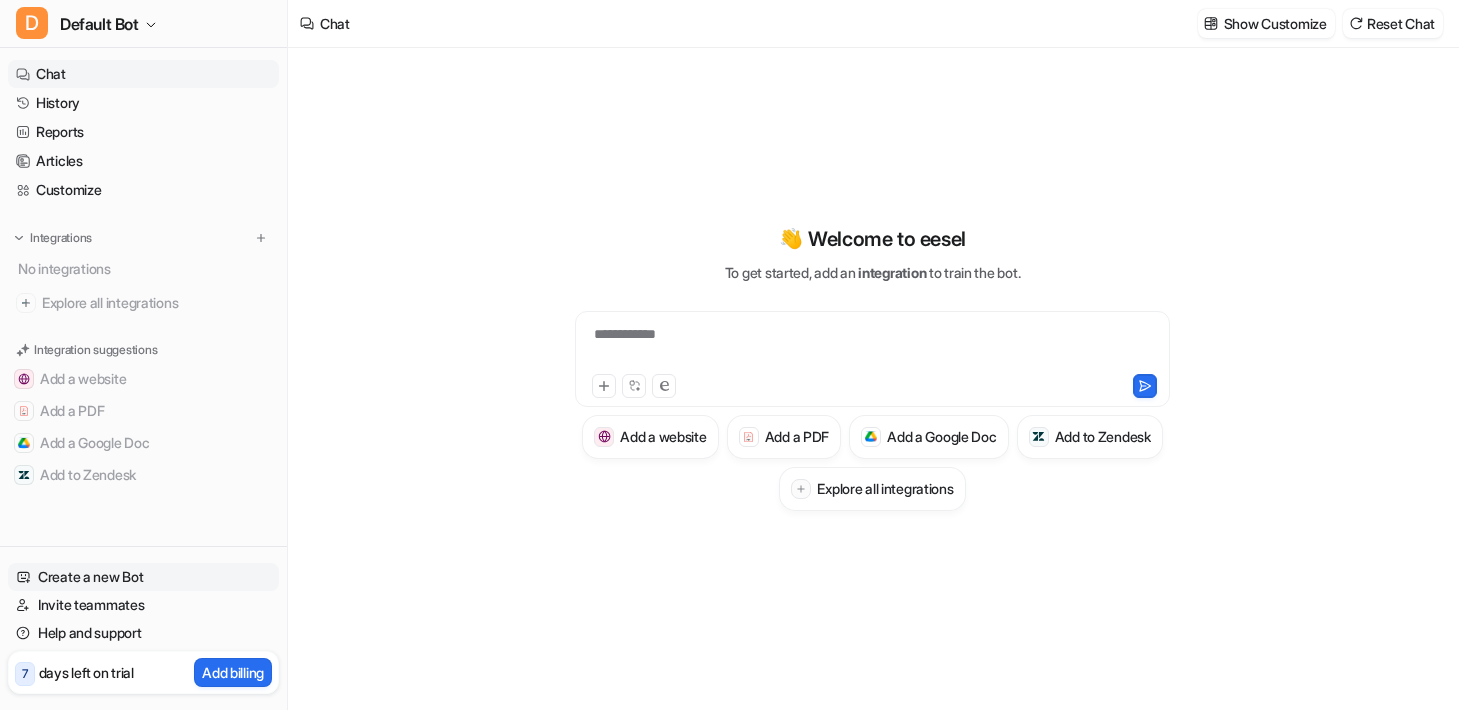 click on "Create a new Bot" at bounding box center (143, 577) 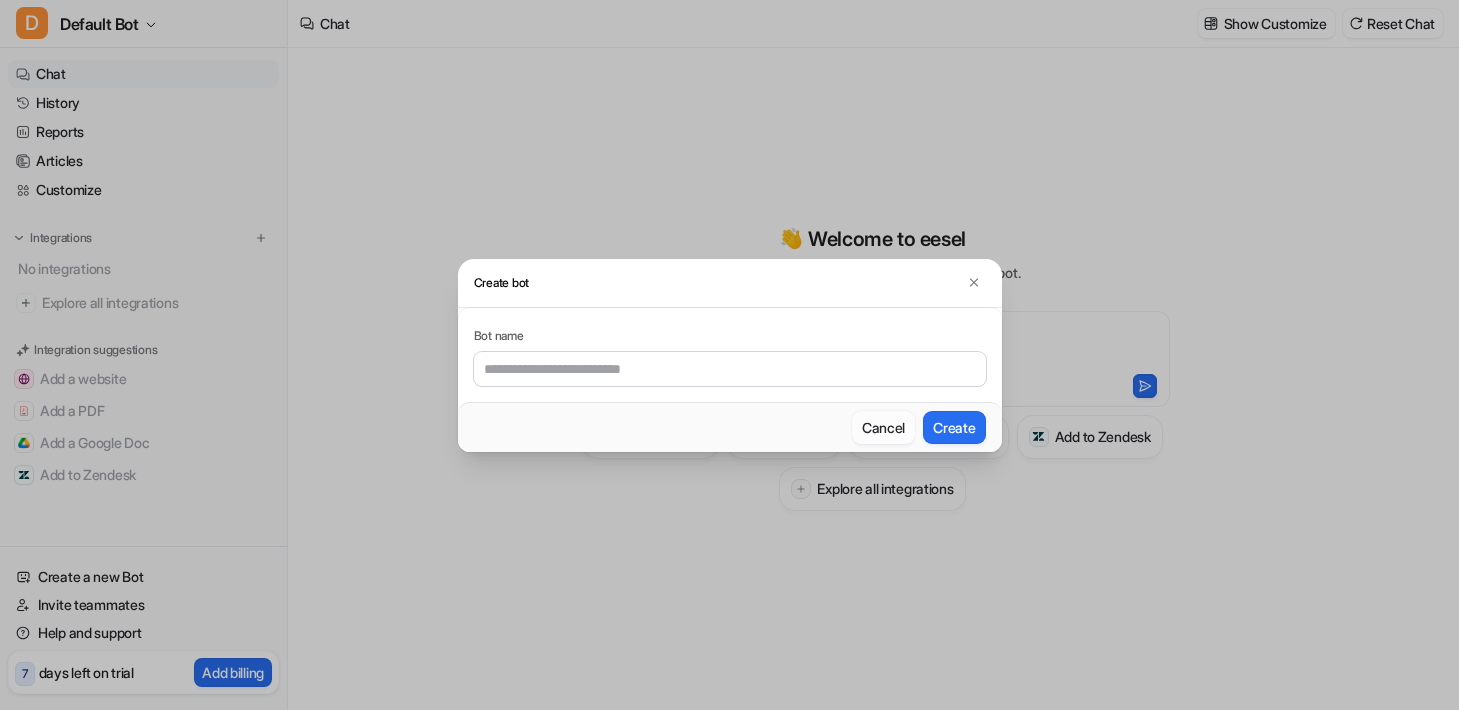 click on "Cancel" at bounding box center (883, 427) 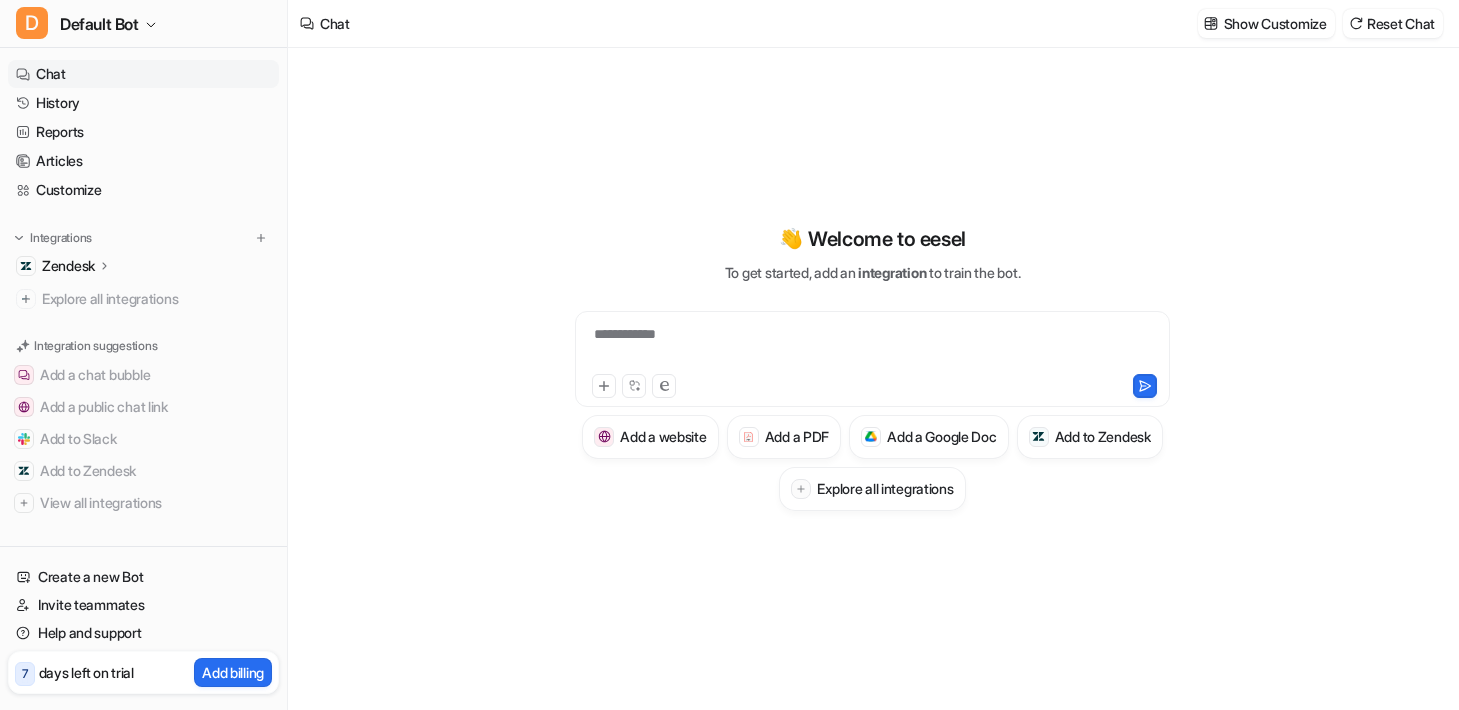 click on "**********" at bounding box center (872, 379) 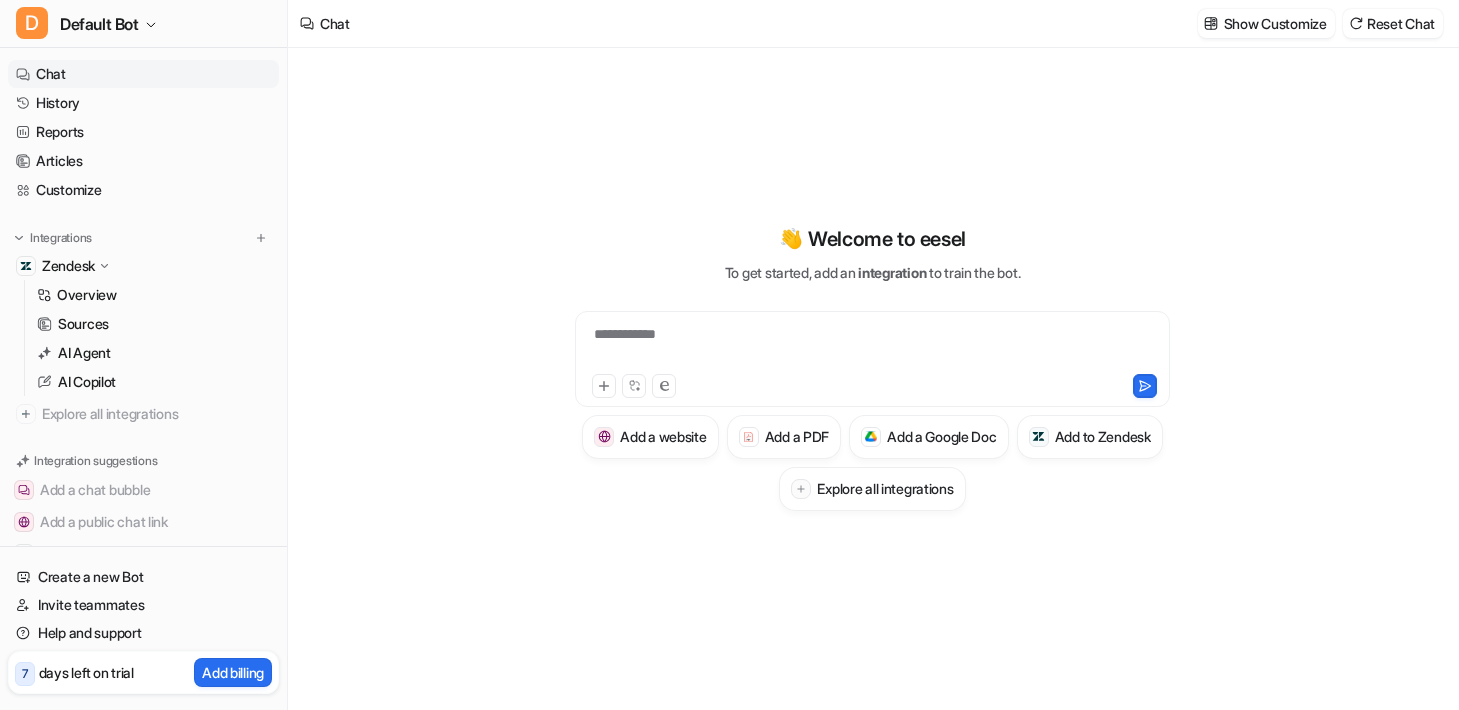 click 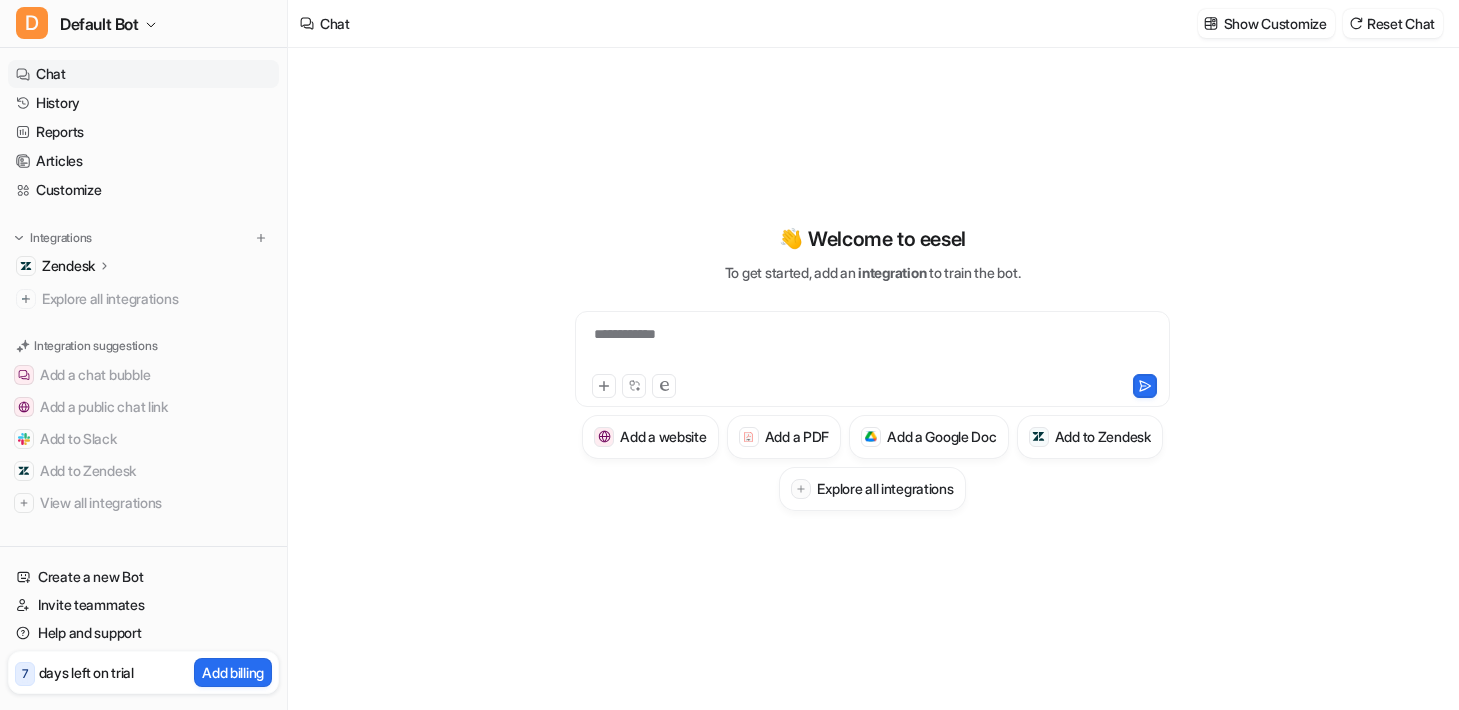 click 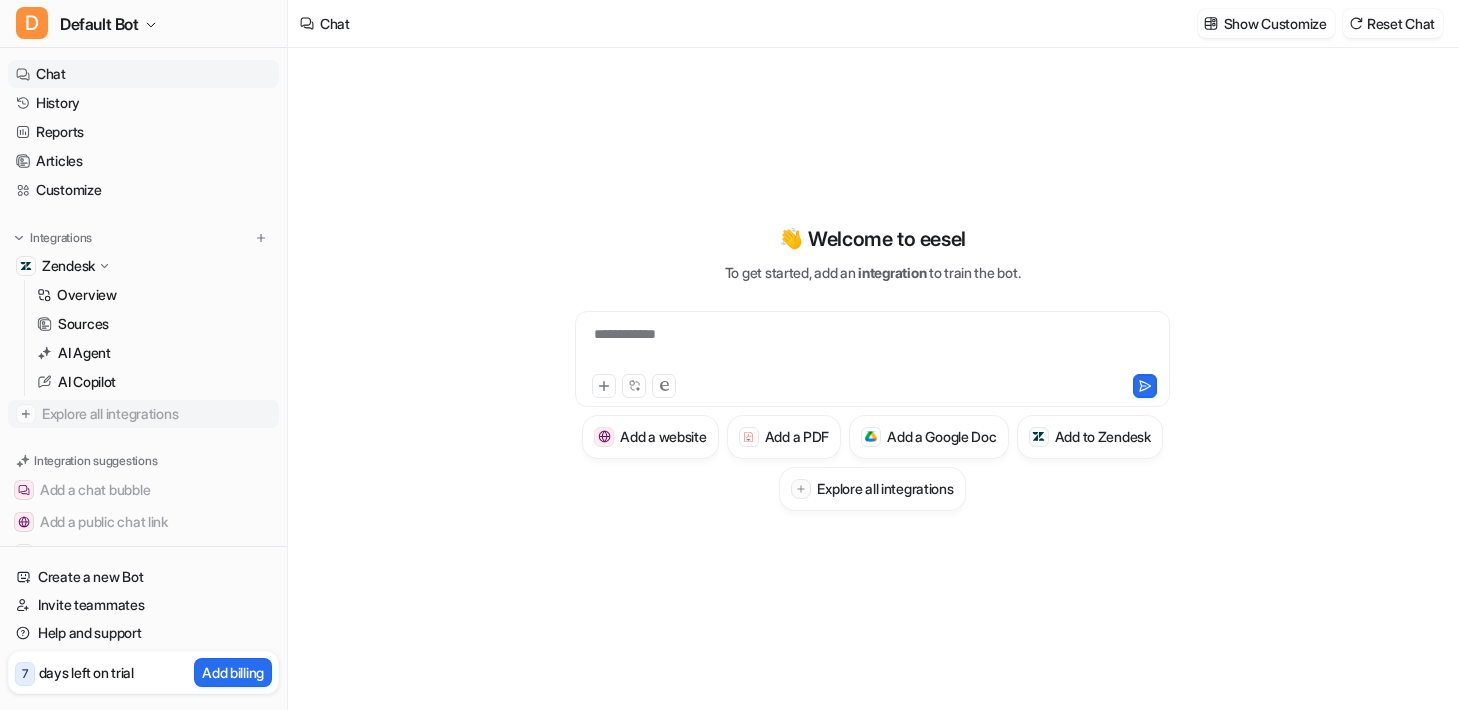 click on "Explore all integrations" at bounding box center [156, 414] 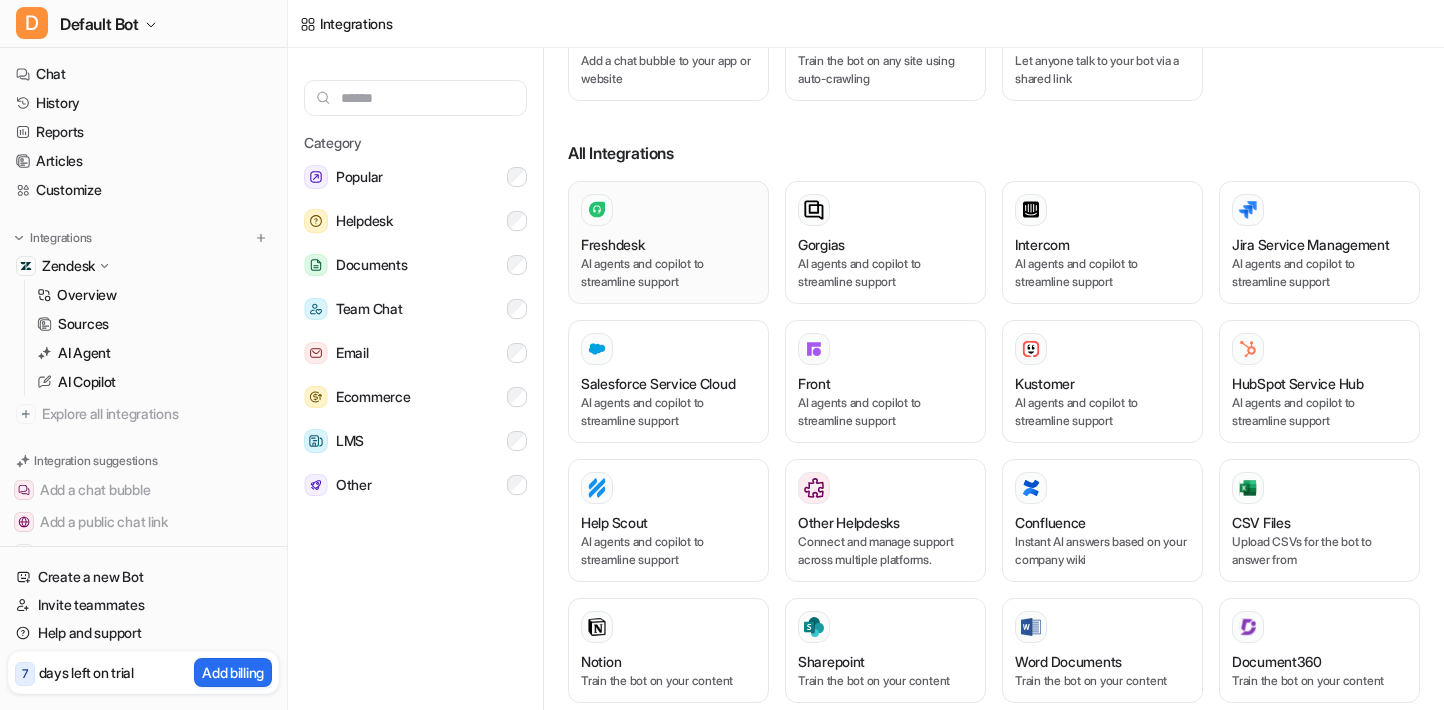 scroll, scrollTop: 0, scrollLeft: 0, axis: both 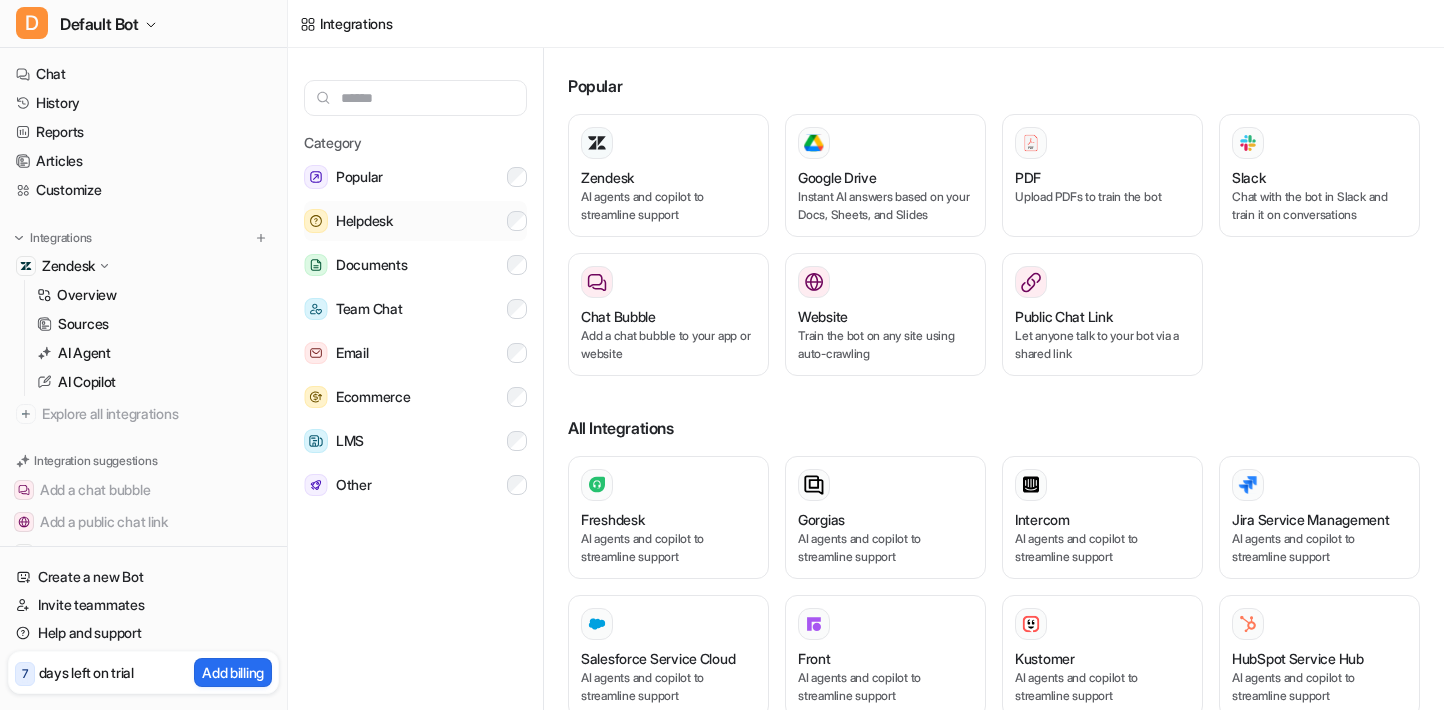 click on "Helpdesk" at bounding box center (415, 221) 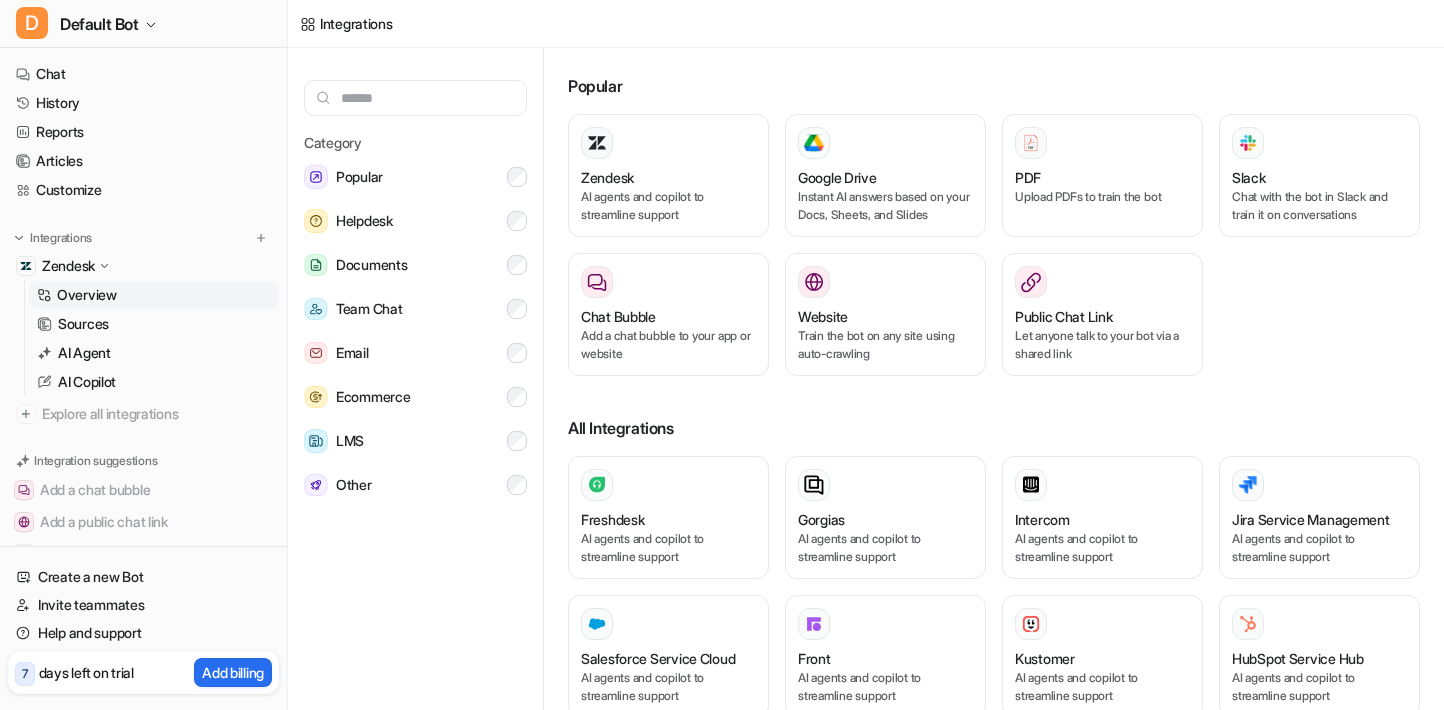 click on "Overview" at bounding box center (154, 295) 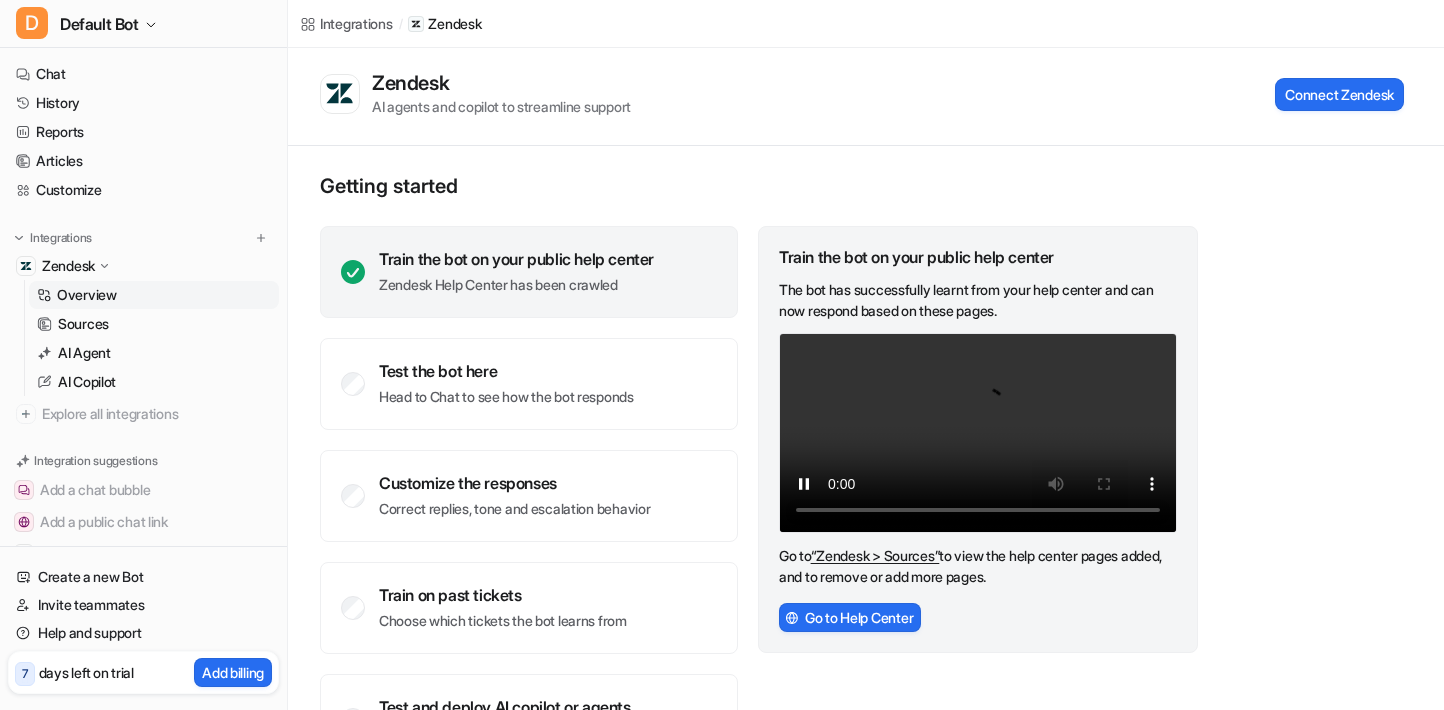 scroll, scrollTop: 89, scrollLeft: 0, axis: vertical 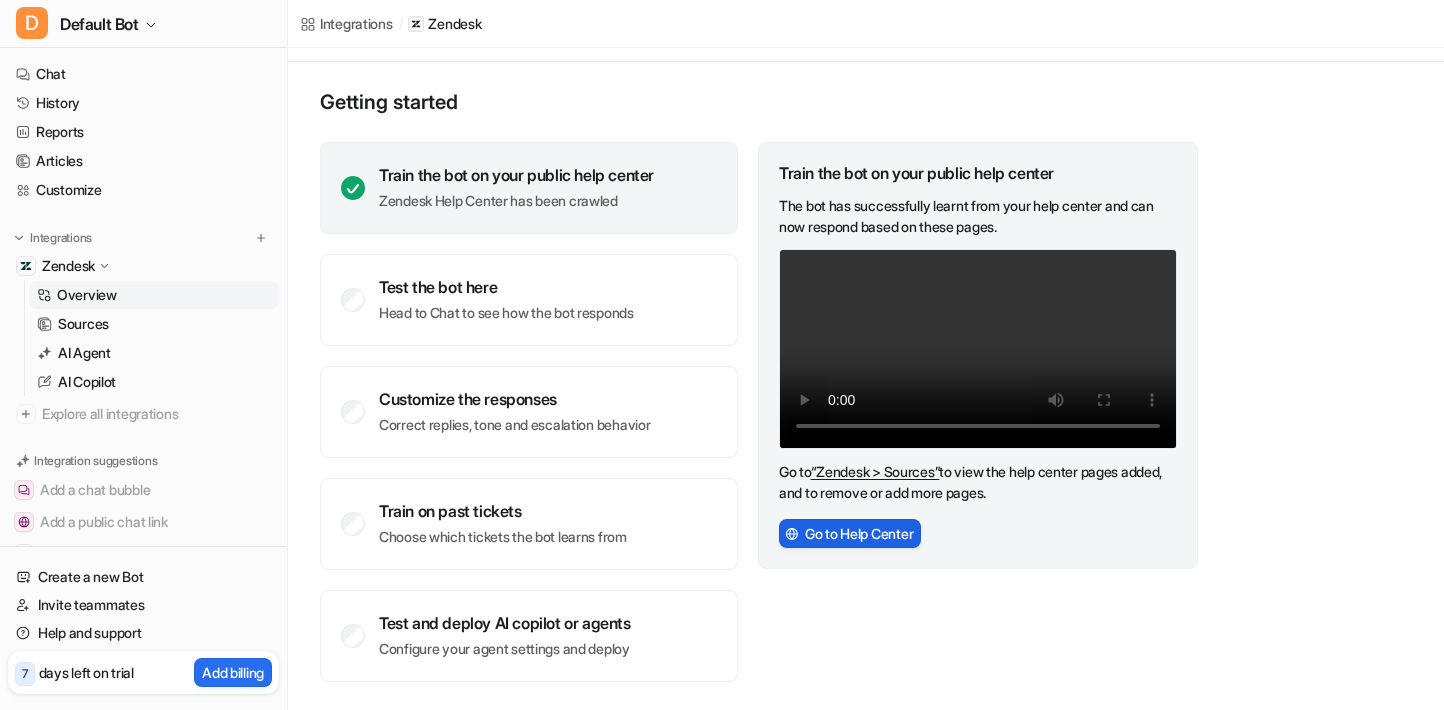 click on "Go to Help Center" at bounding box center [850, 533] 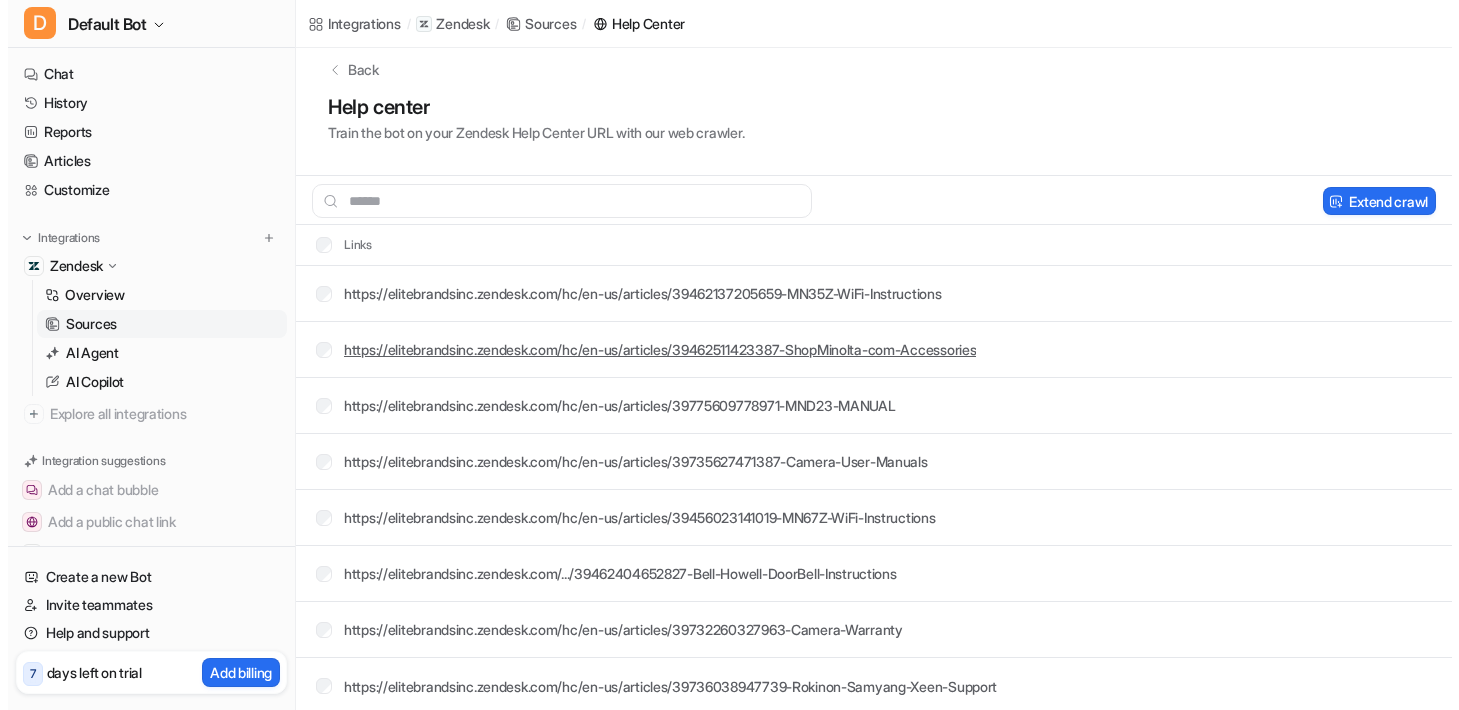 scroll, scrollTop: 25, scrollLeft: 0, axis: vertical 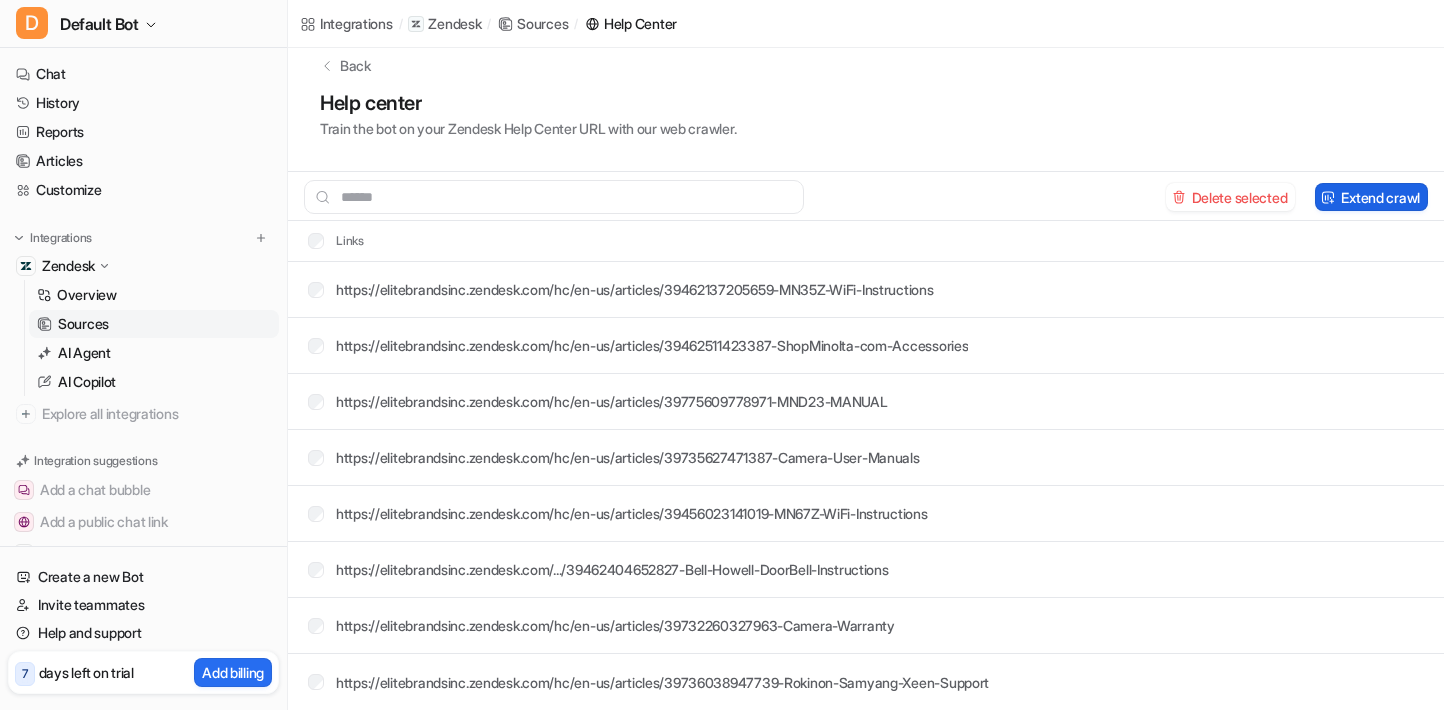 click on "Extend crawl" at bounding box center (1371, 197) 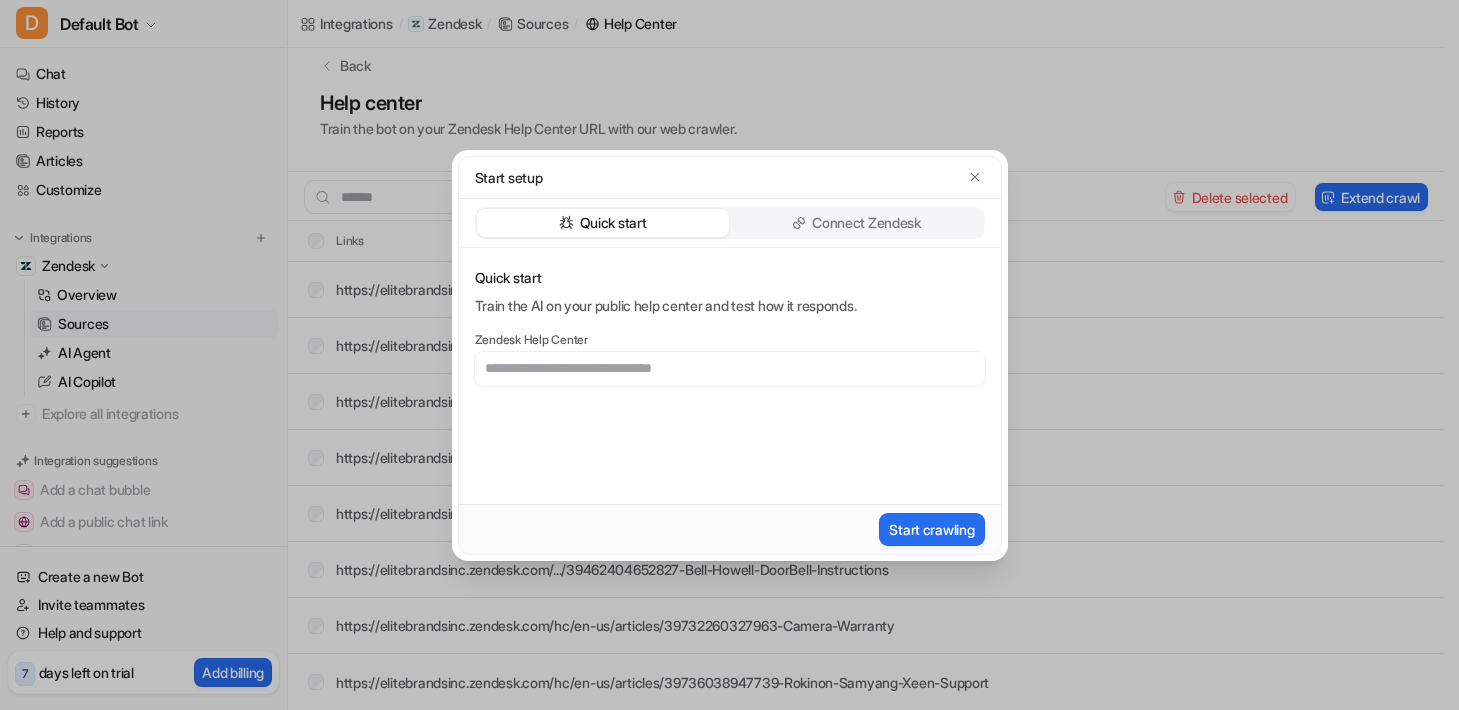 click on "Connect Zendesk" at bounding box center [866, 223] 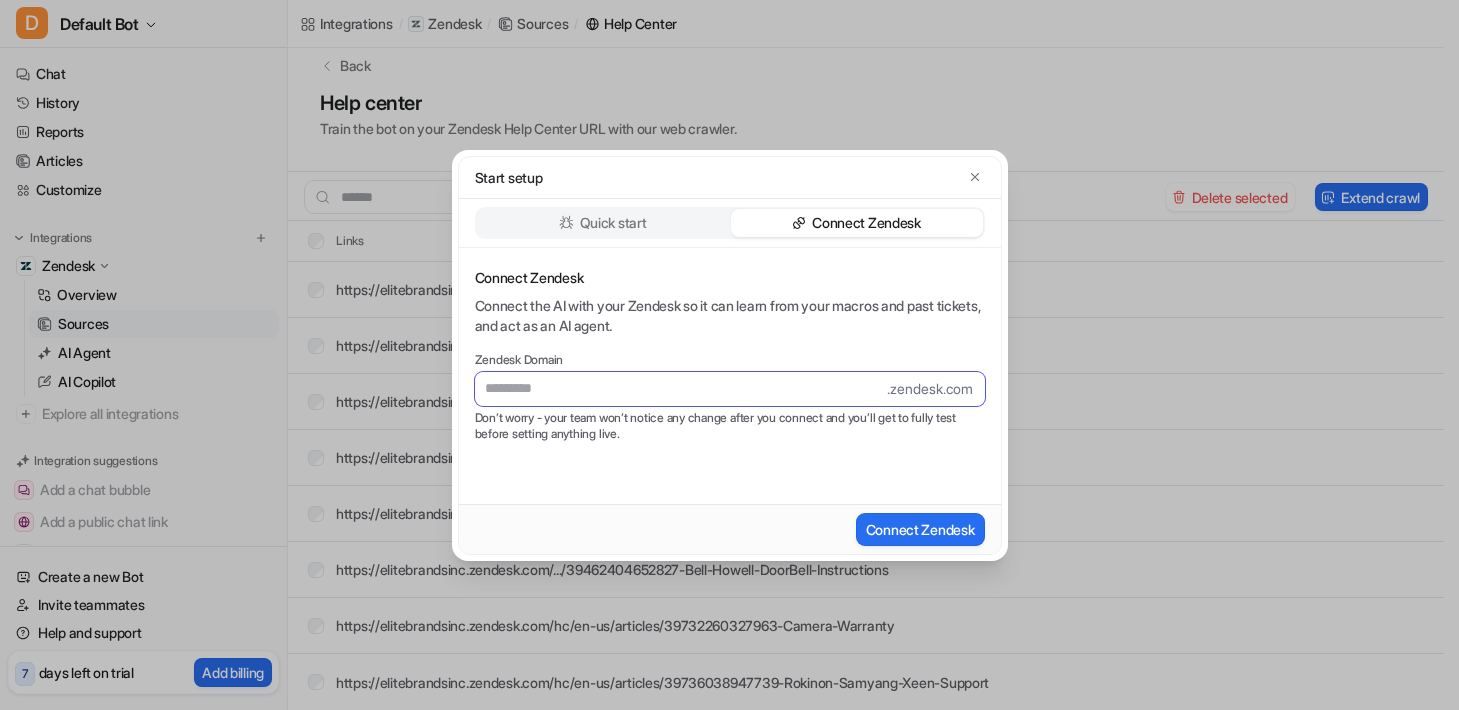 click at bounding box center [681, 389] 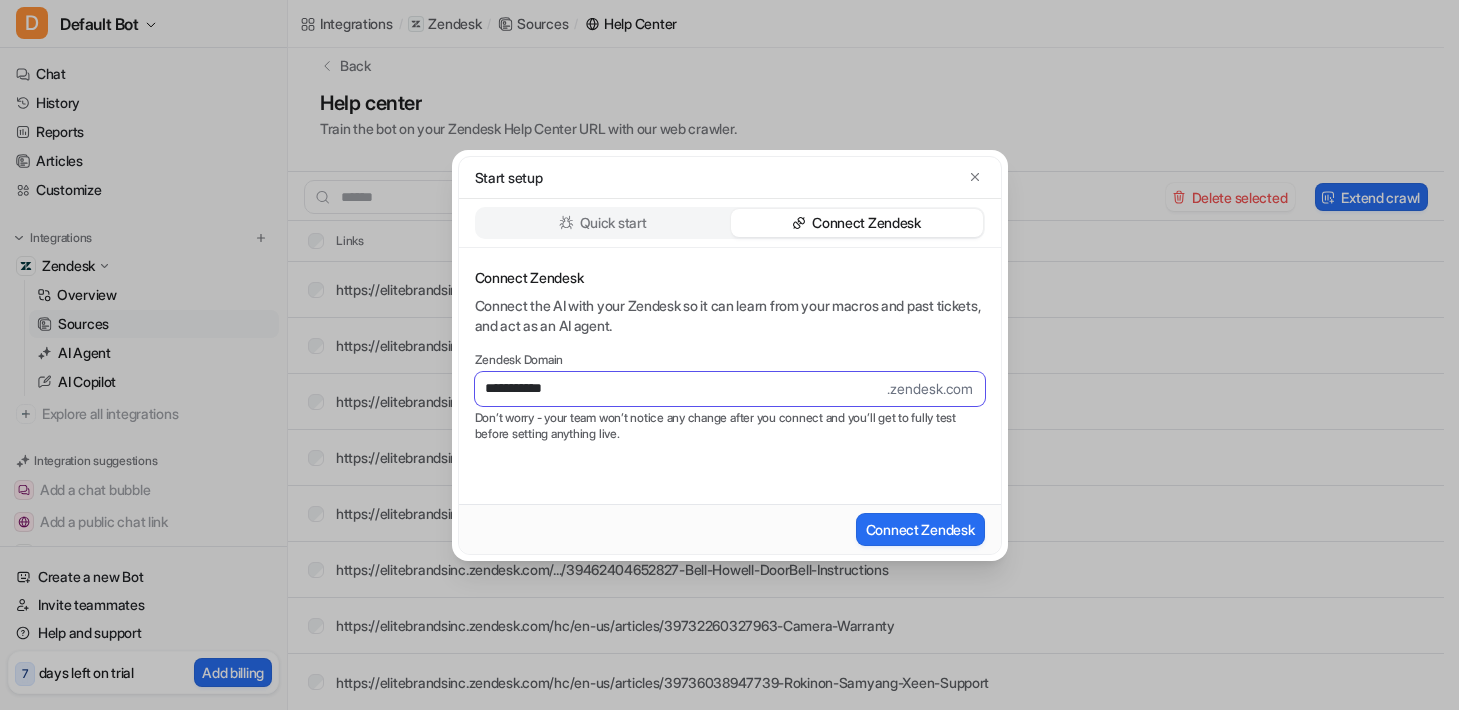 type on "**********" 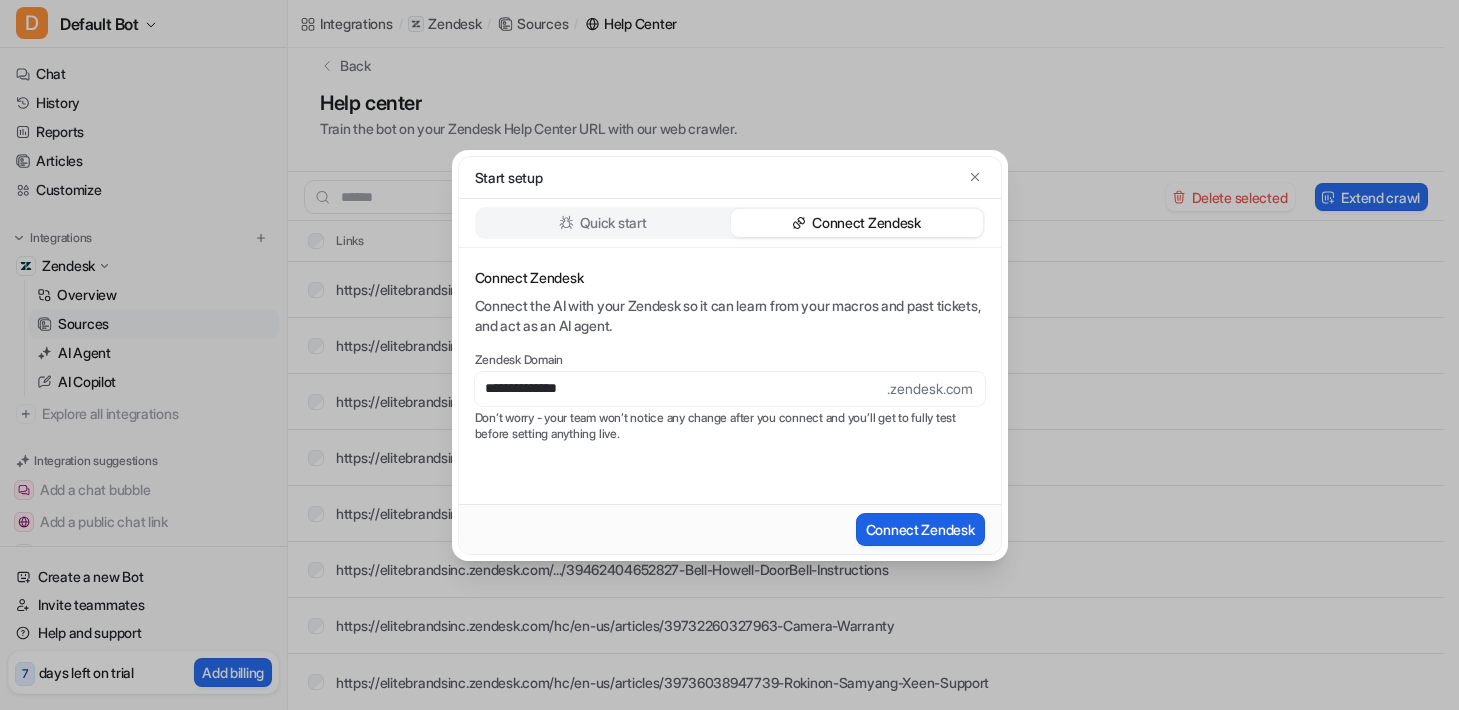 click on "Connect Zendesk" at bounding box center (920, 529) 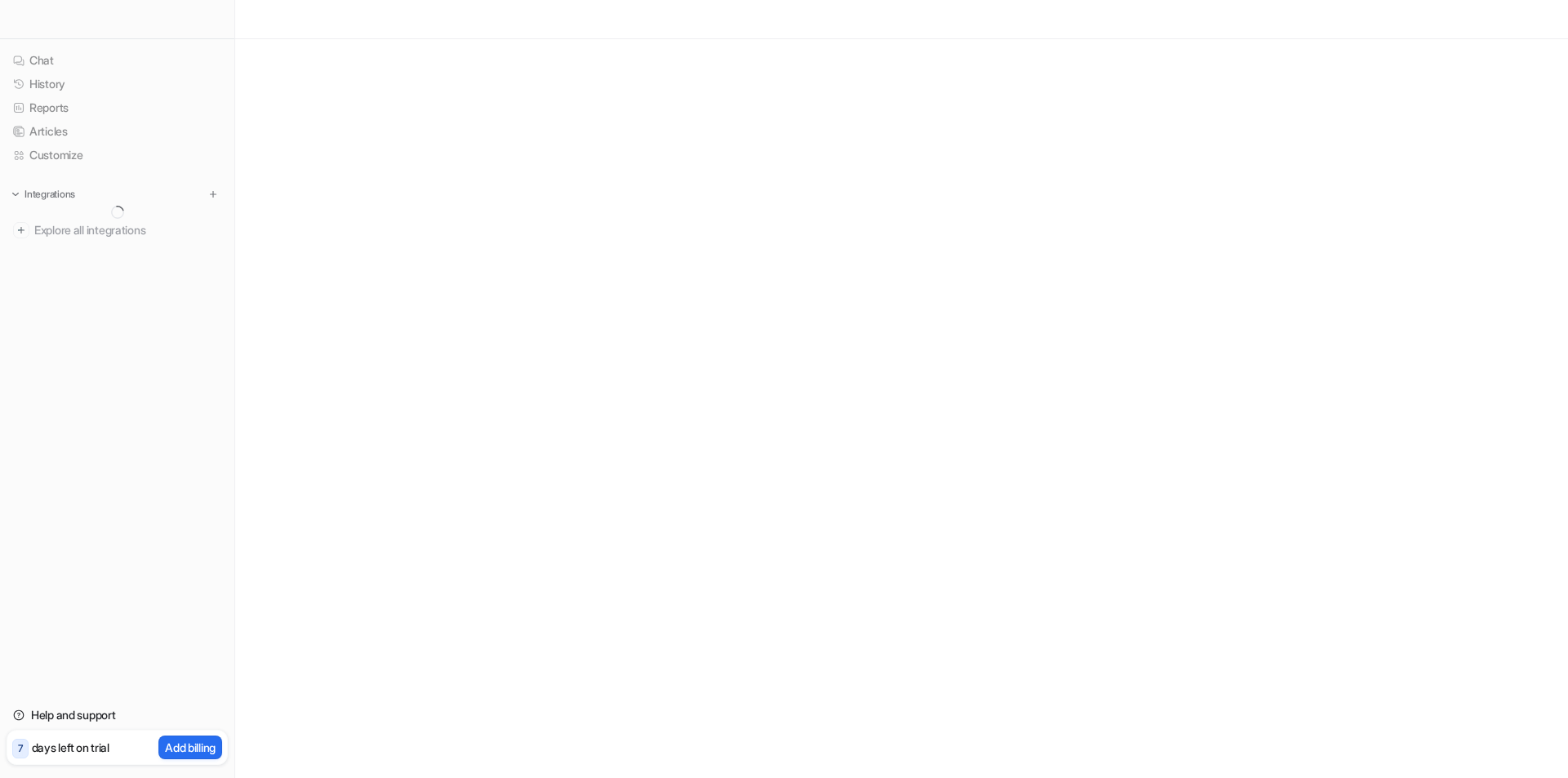 scroll, scrollTop: 0, scrollLeft: 0, axis: both 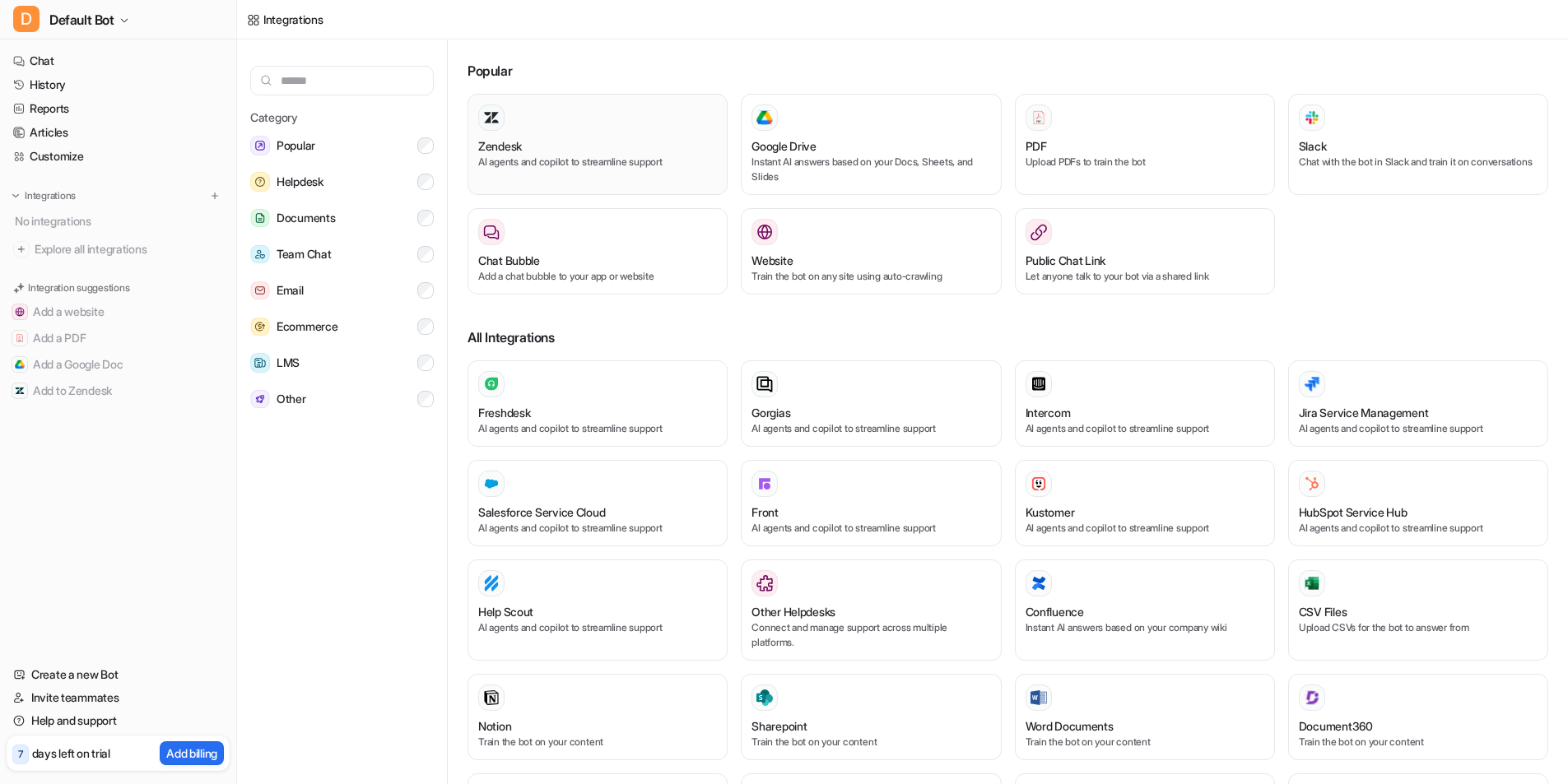click on "Zendesk" at bounding box center (598, 146) 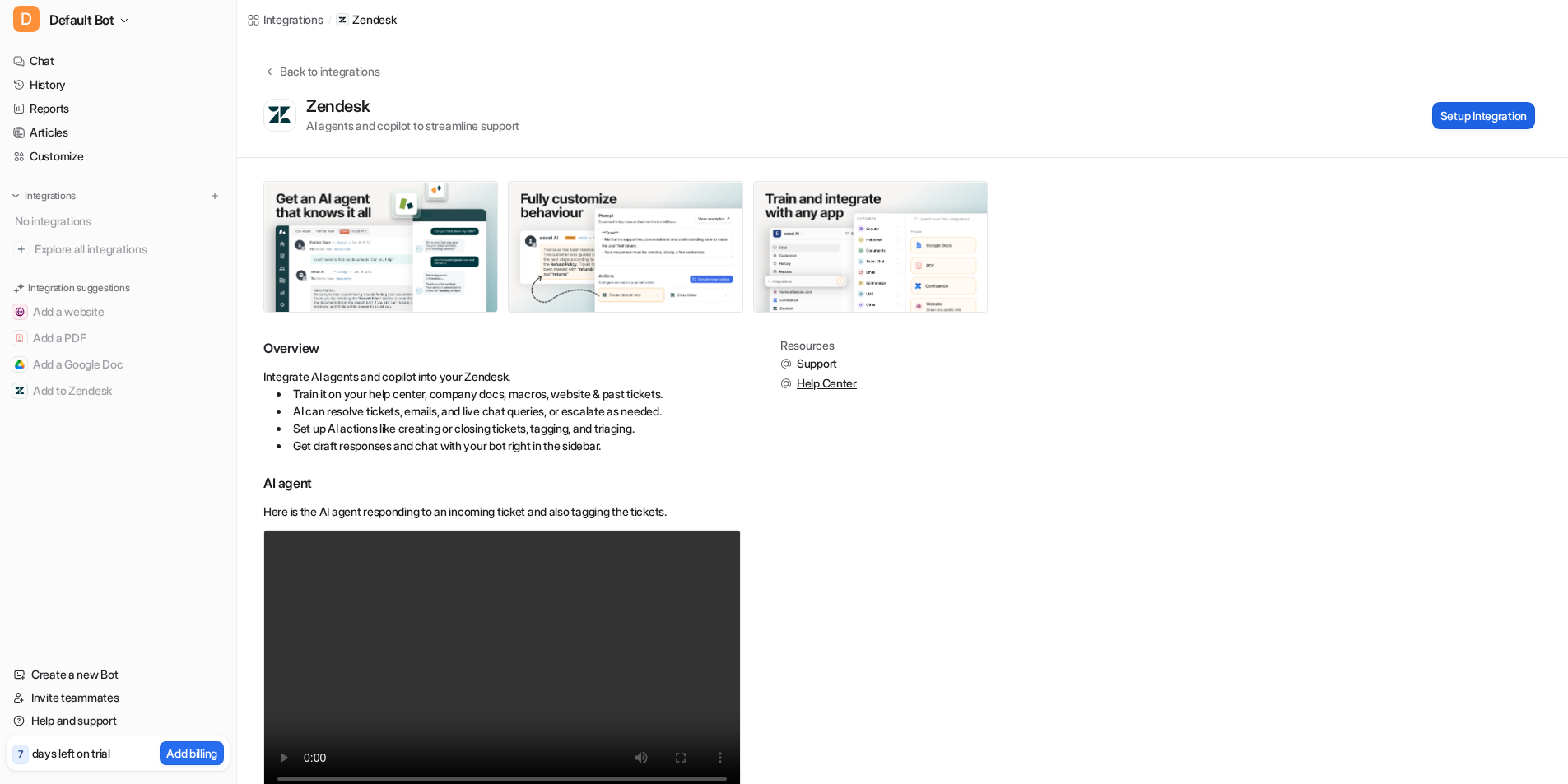 click on "Setup Integration" at bounding box center [1483, 115] 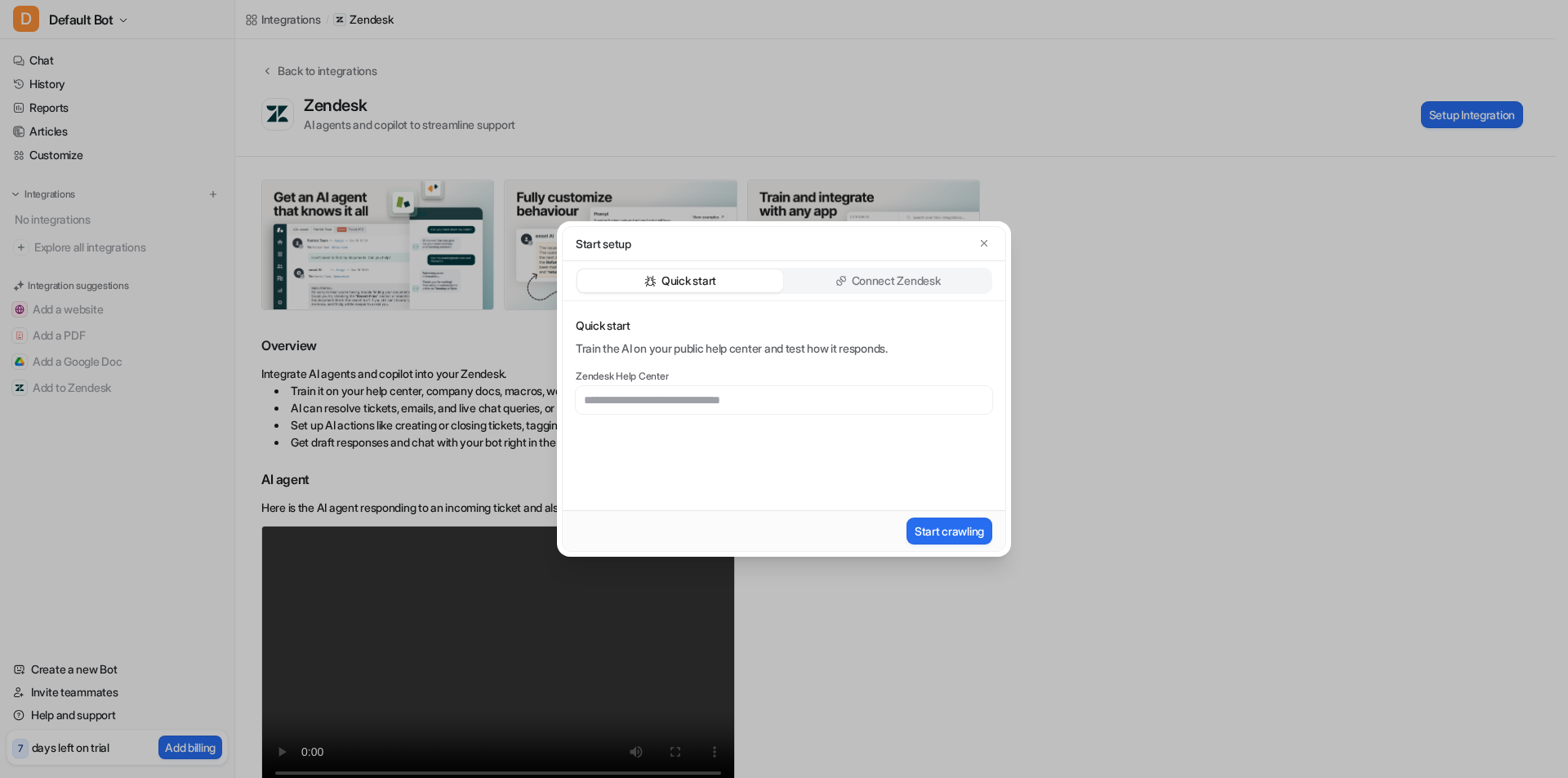 click at bounding box center (784, 400) 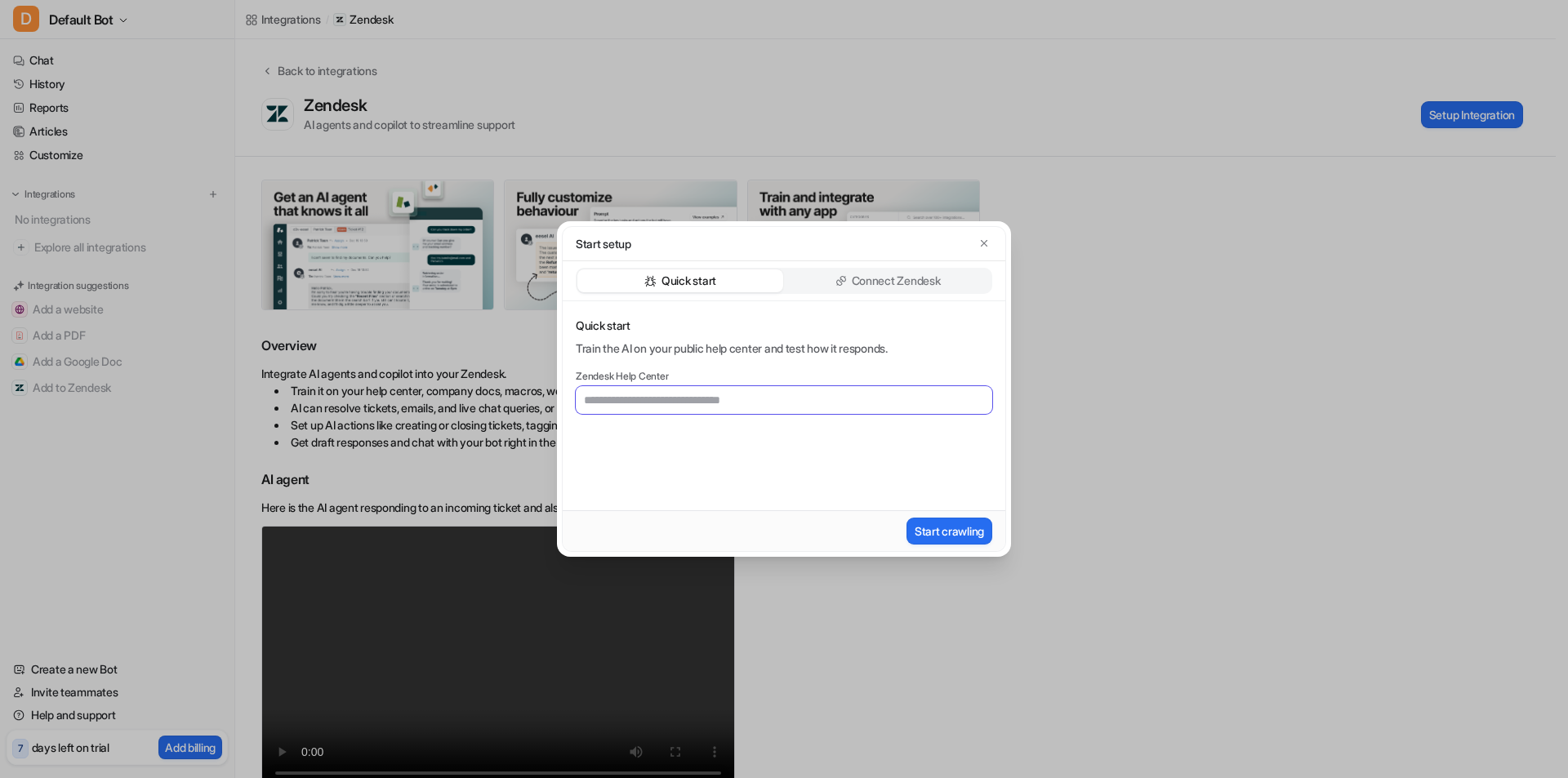 click at bounding box center (784, 400) 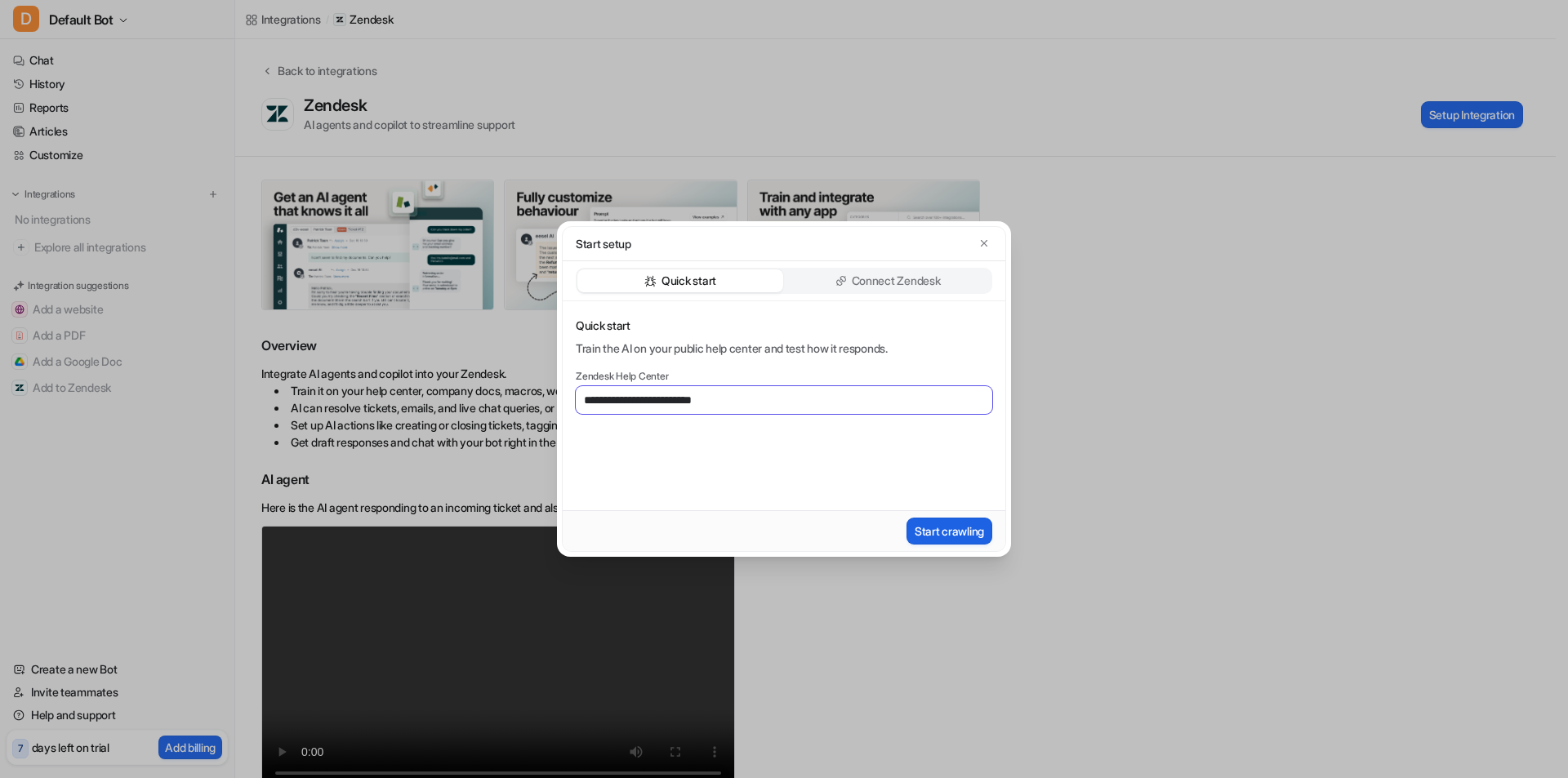 type on "**********" 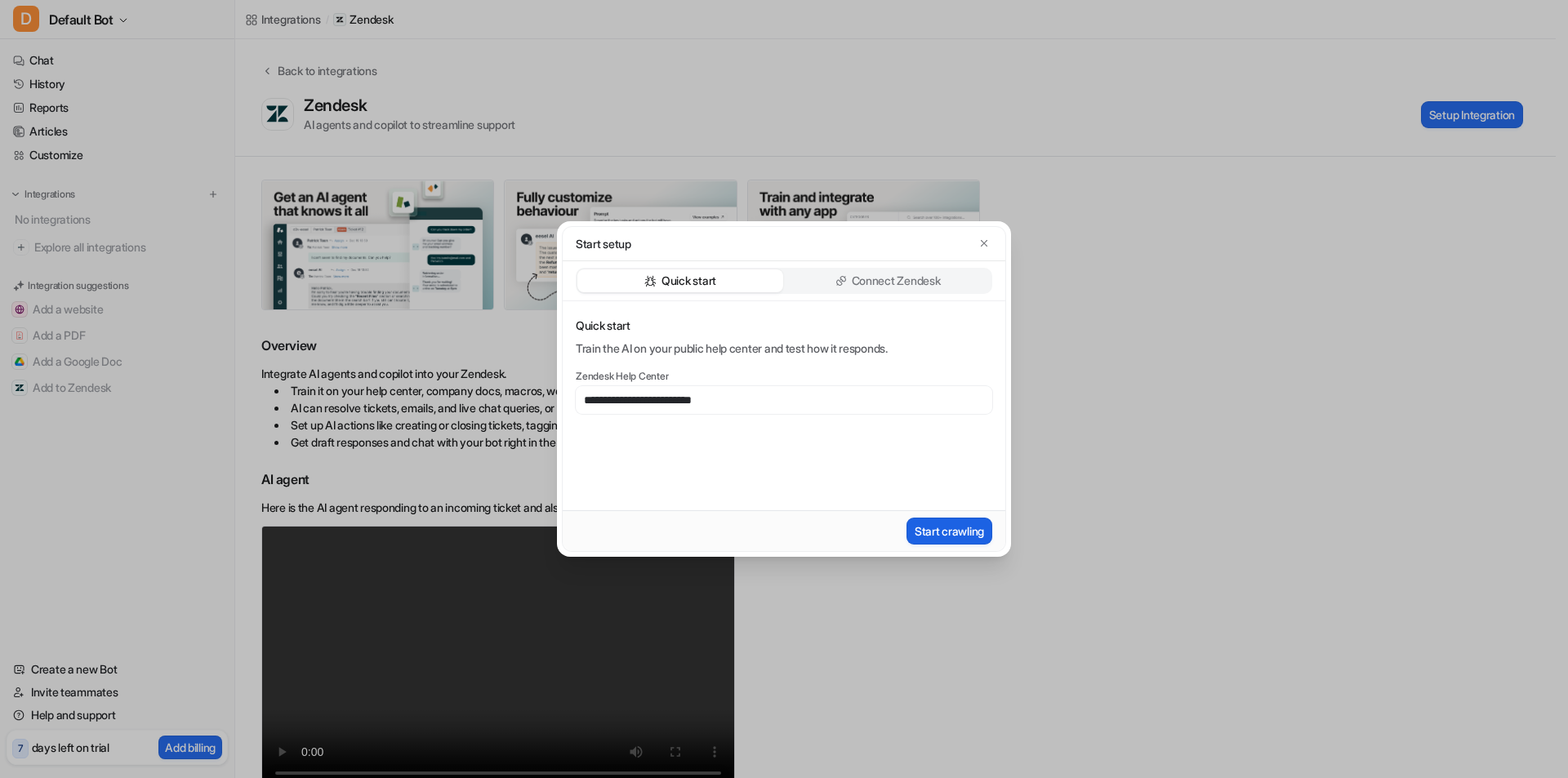 click on "Start crawling" at bounding box center (949, 531) 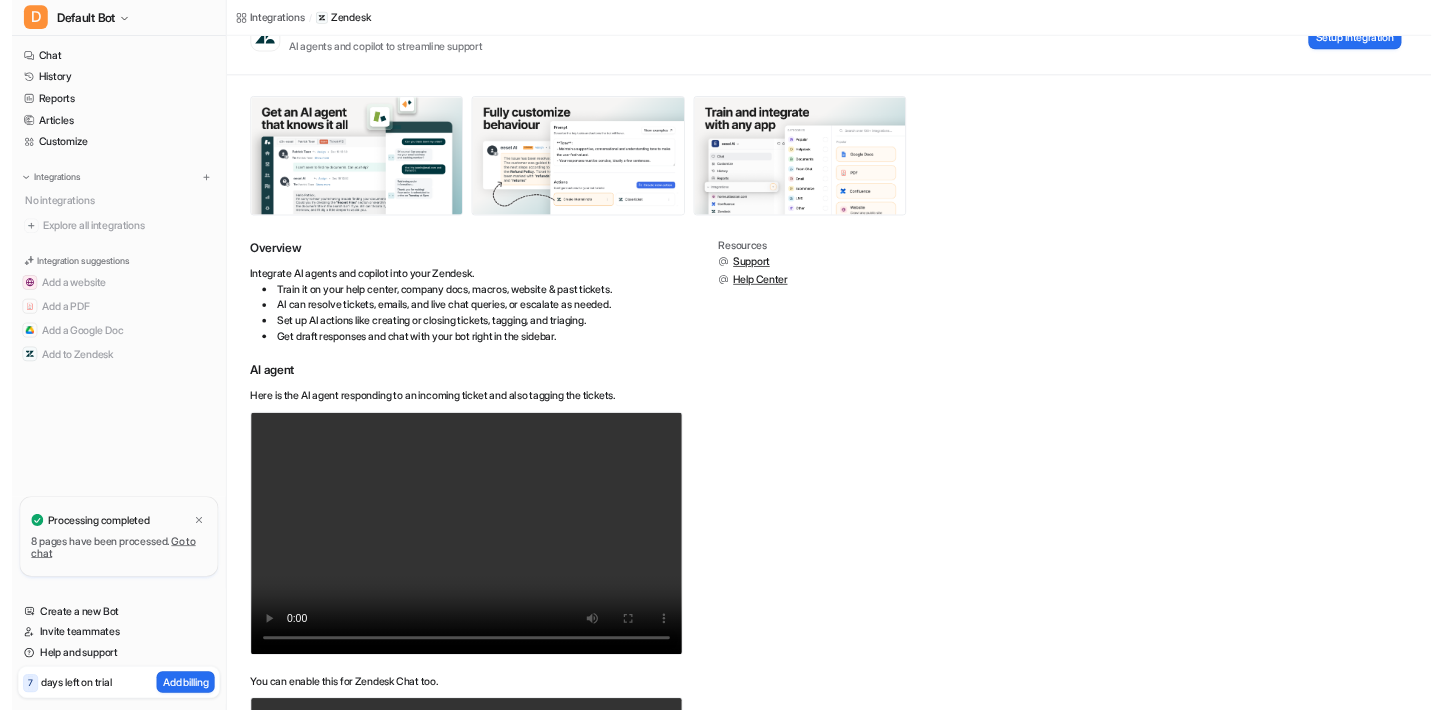 scroll, scrollTop: 0, scrollLeft: 0, axis: both 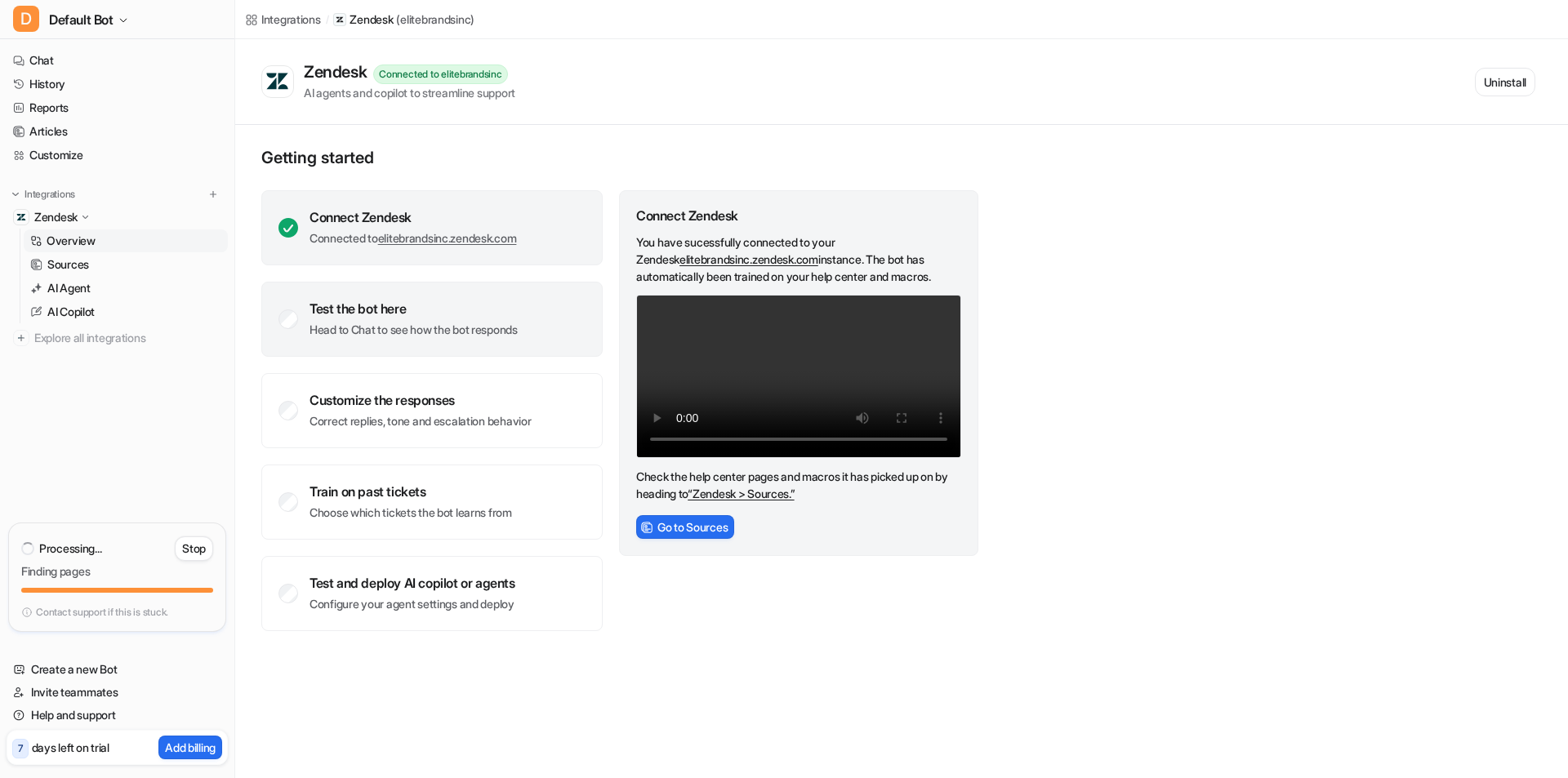 click on "Test the bot here Head to Chat to see how the bot responds" 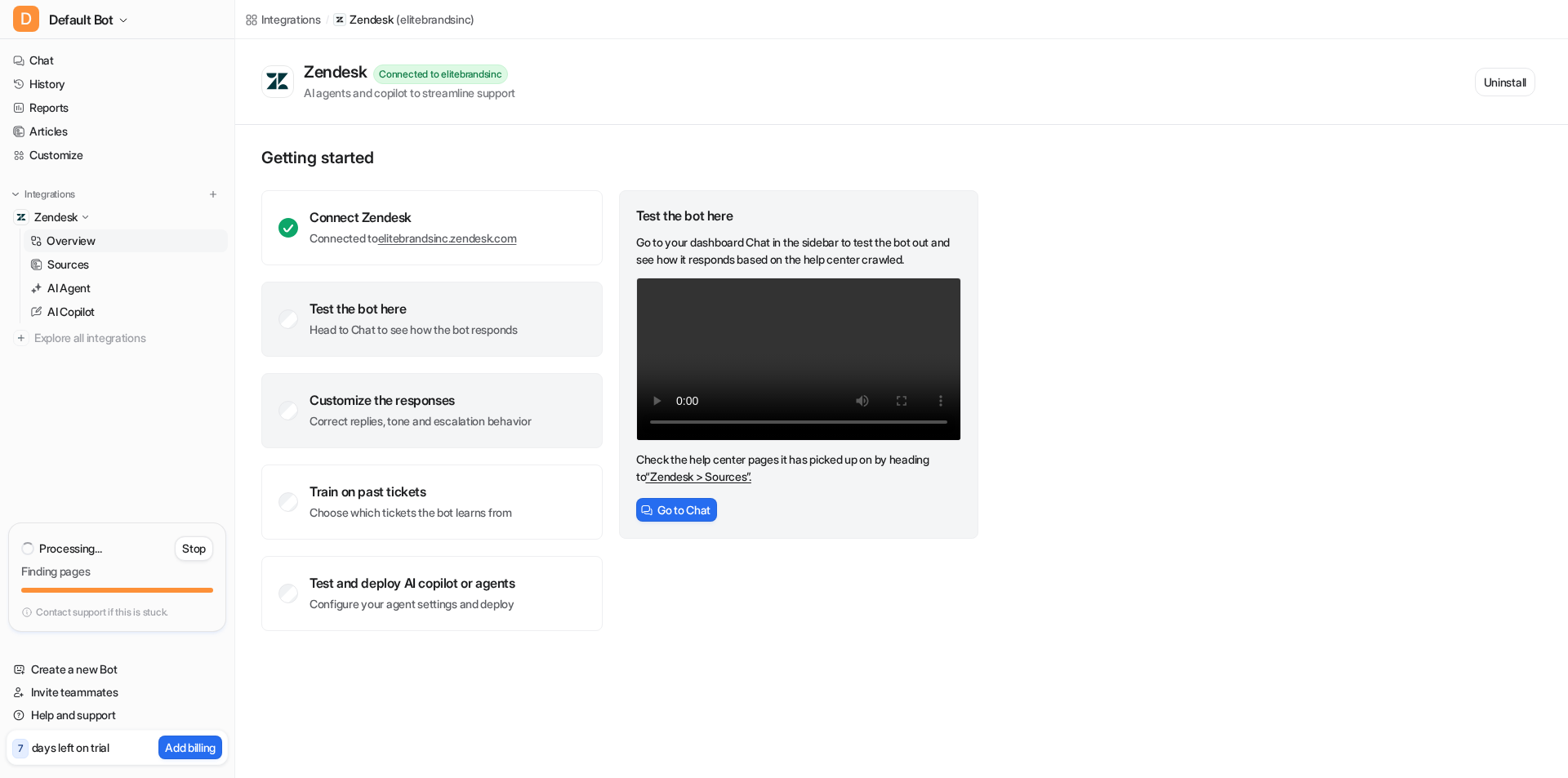 drag, startPoint x: 322, startPoint y: 420, endPoint x: 323, endPoint y: 412, distance: 8.062258 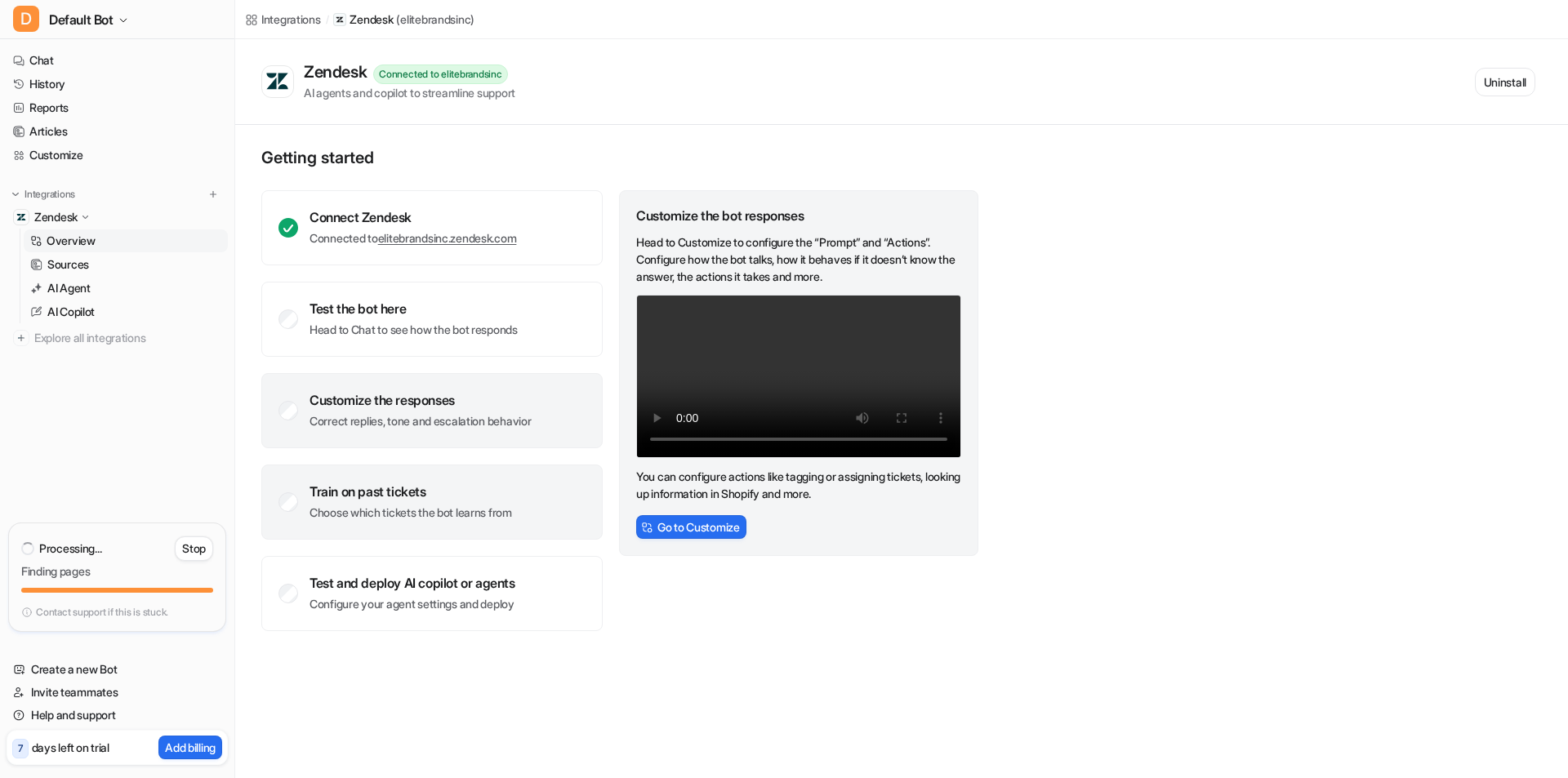 click on "Train on past tickets" 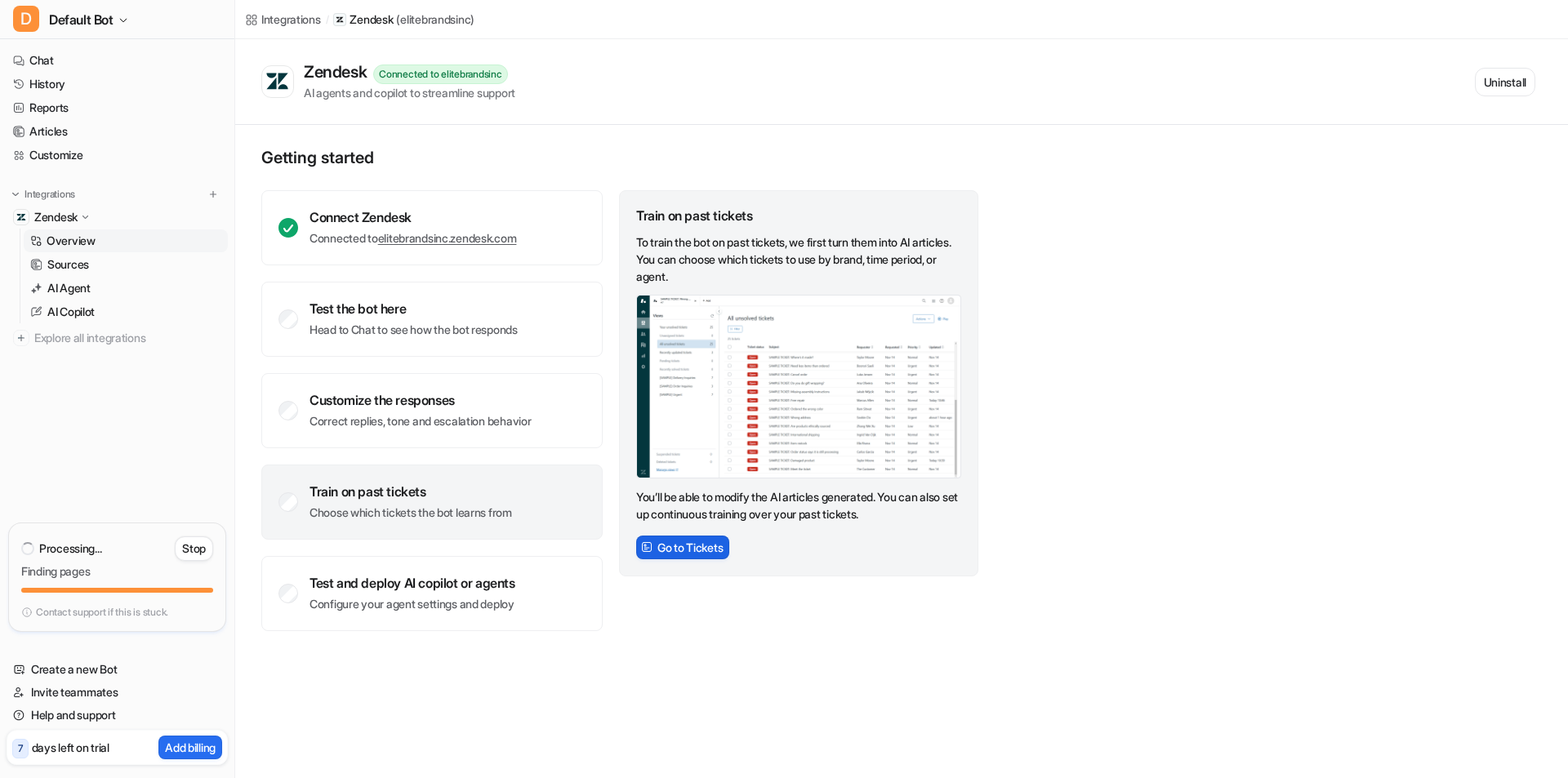 click on "Go to Tickets" at bounding box center [683, 547] 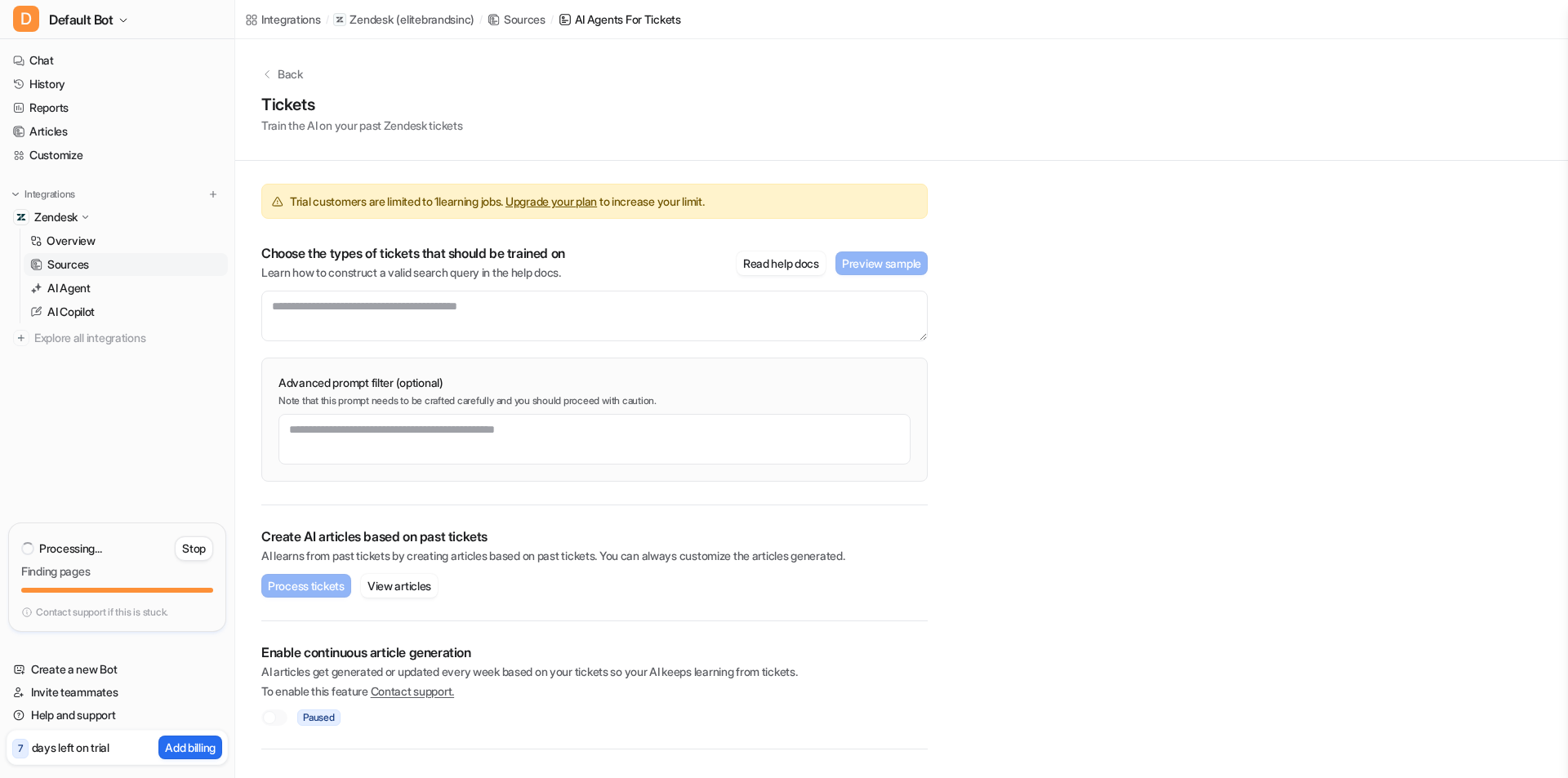 click on "Upgrade your plan" at bounding box center (551, 201) 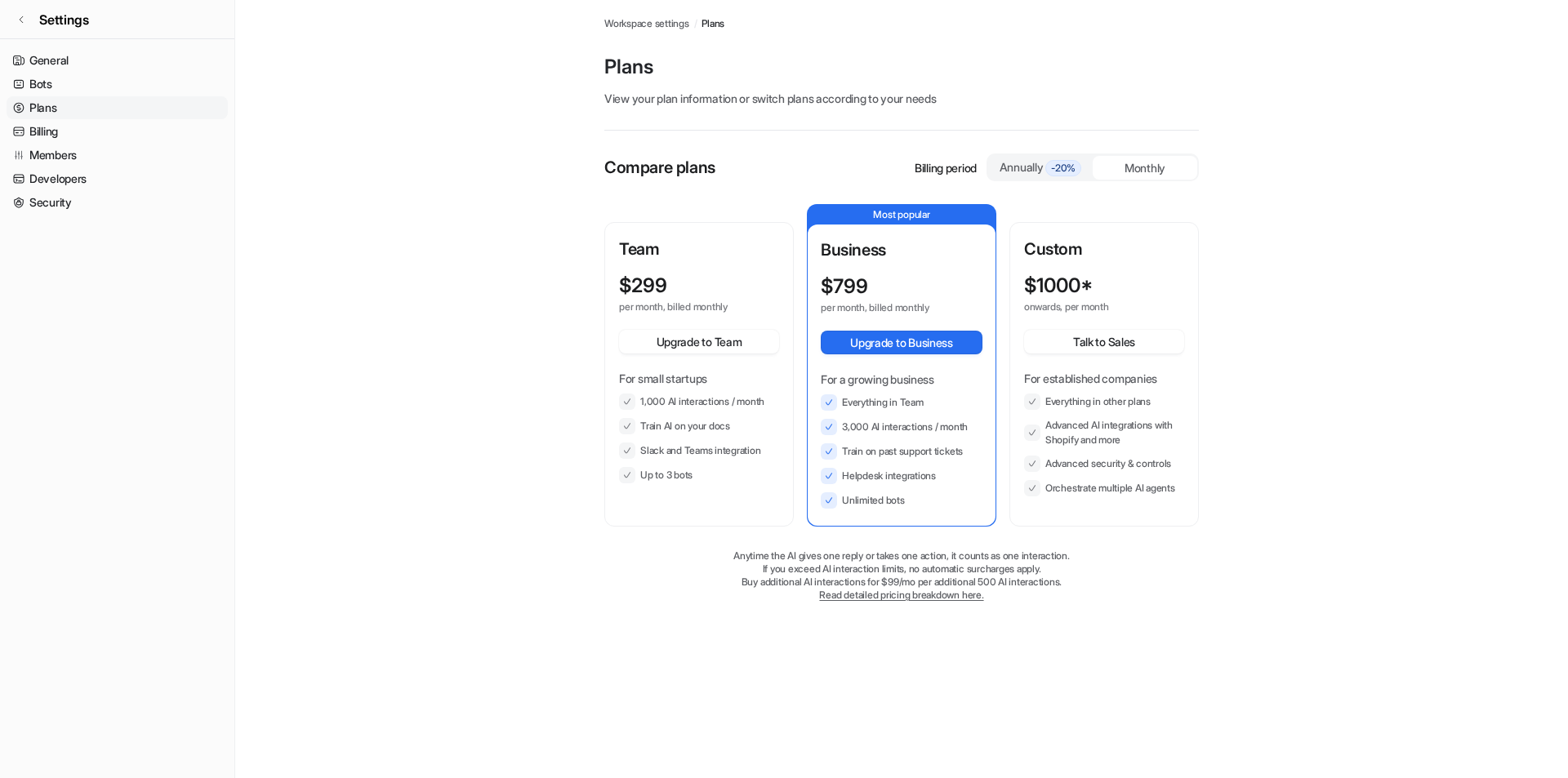 scroll, scrollTop: 0, scrollLeft: 0, axis: both 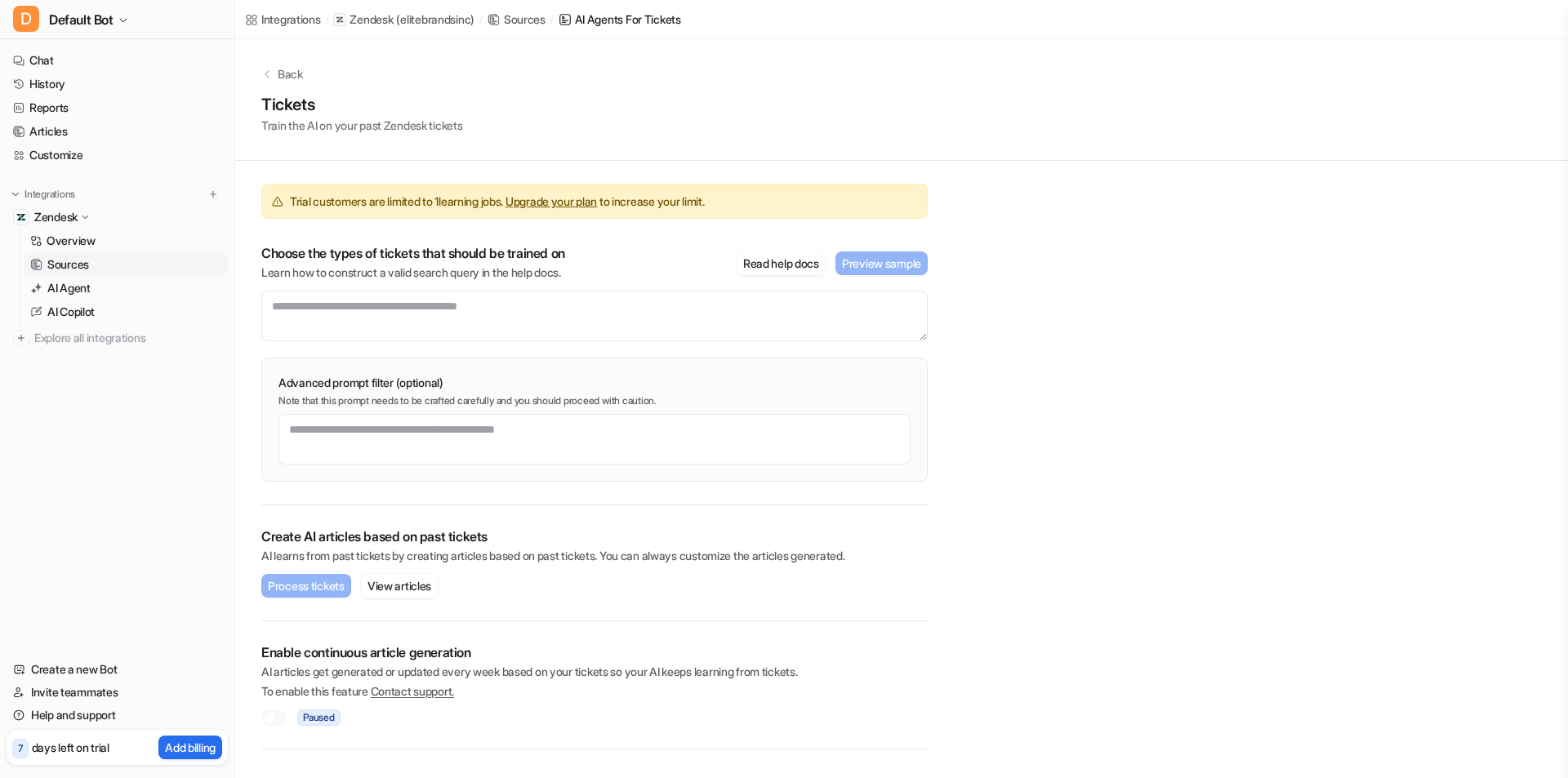 click on "Overview Sources AI Agent AI Copilot" at bounding box center (123, 276) 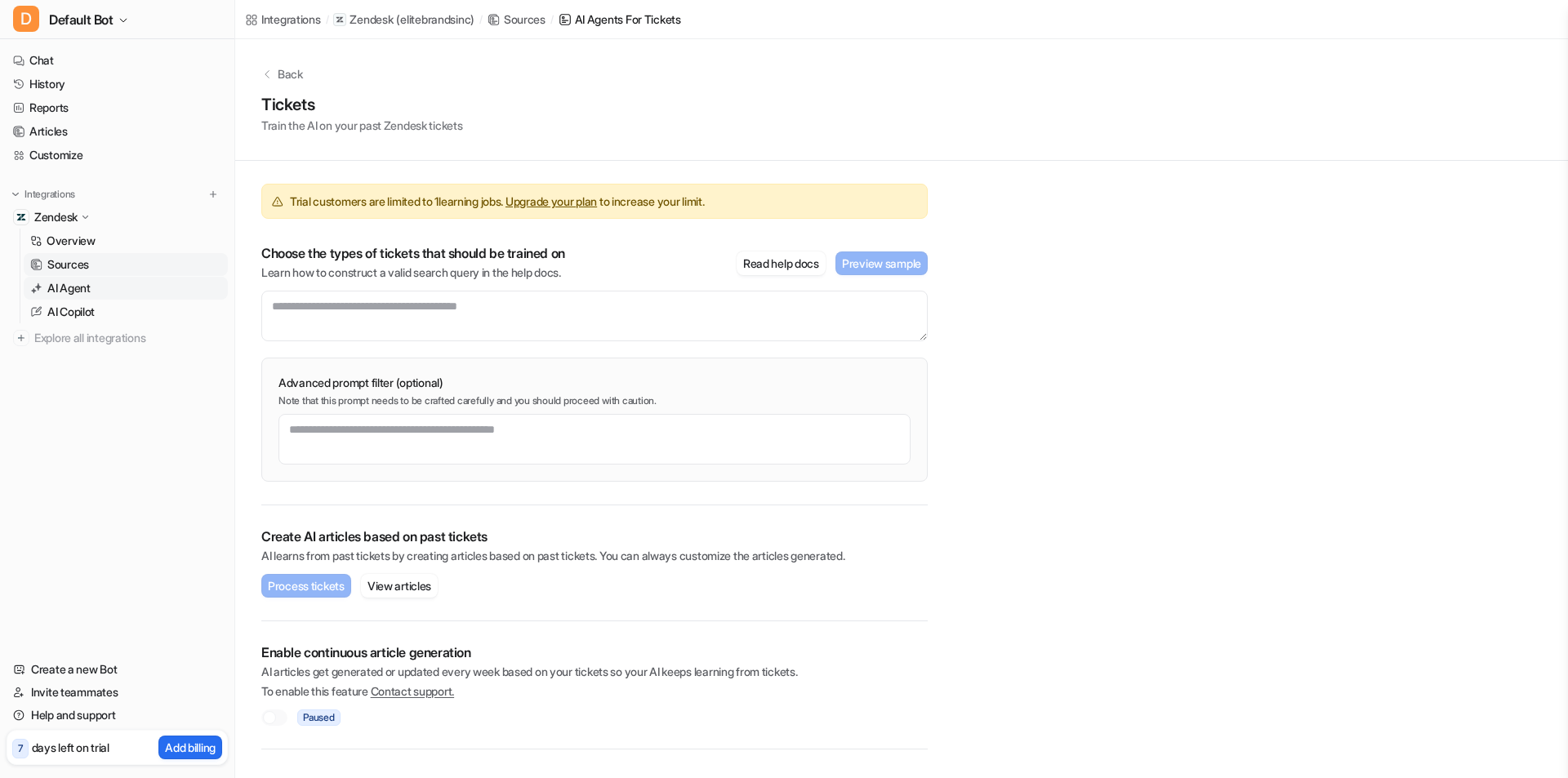 click on "AI Agent" at bounding box center (126, 288) 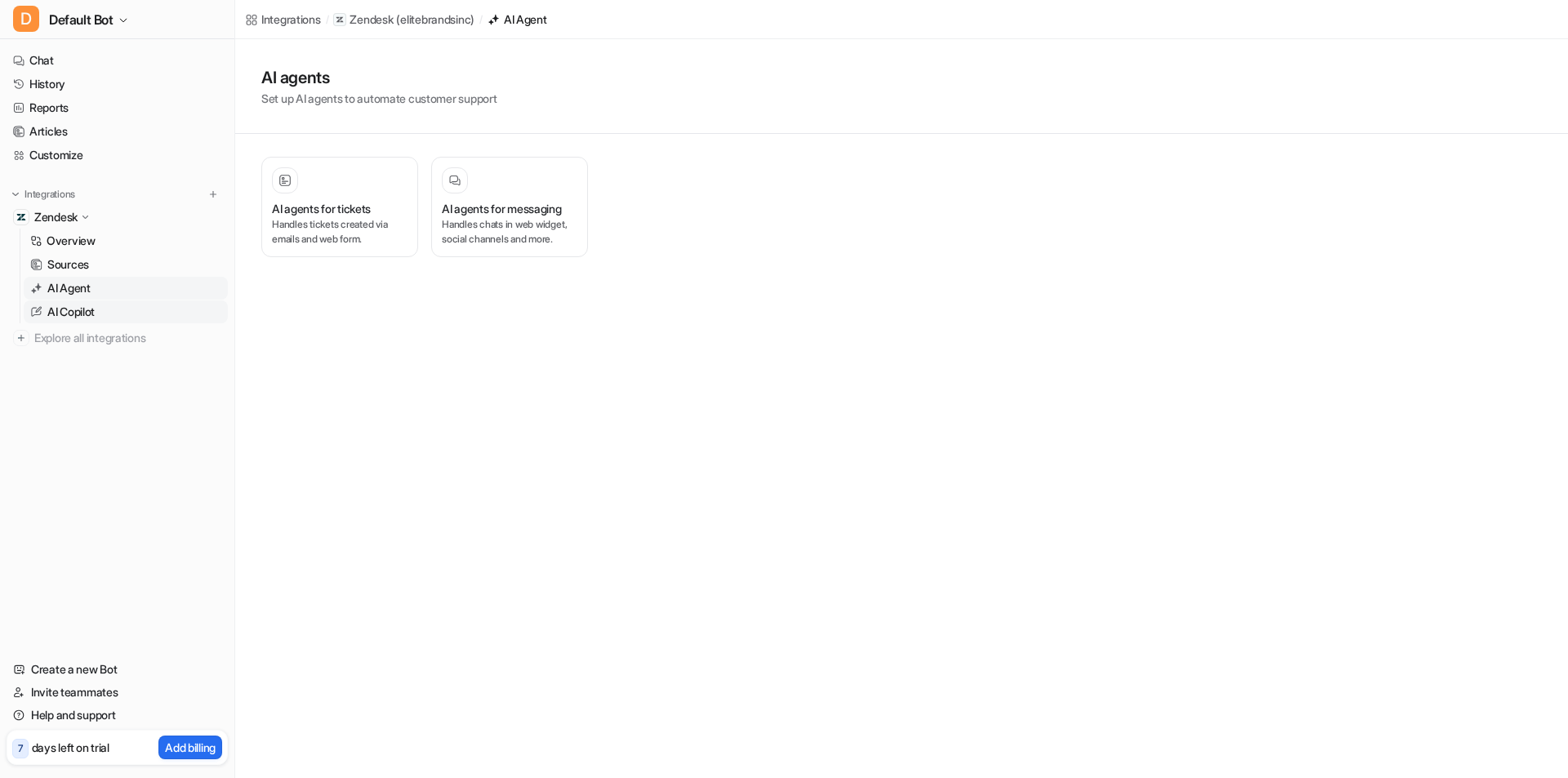 click on "AI Copilot" at bounding box center [71, 312] 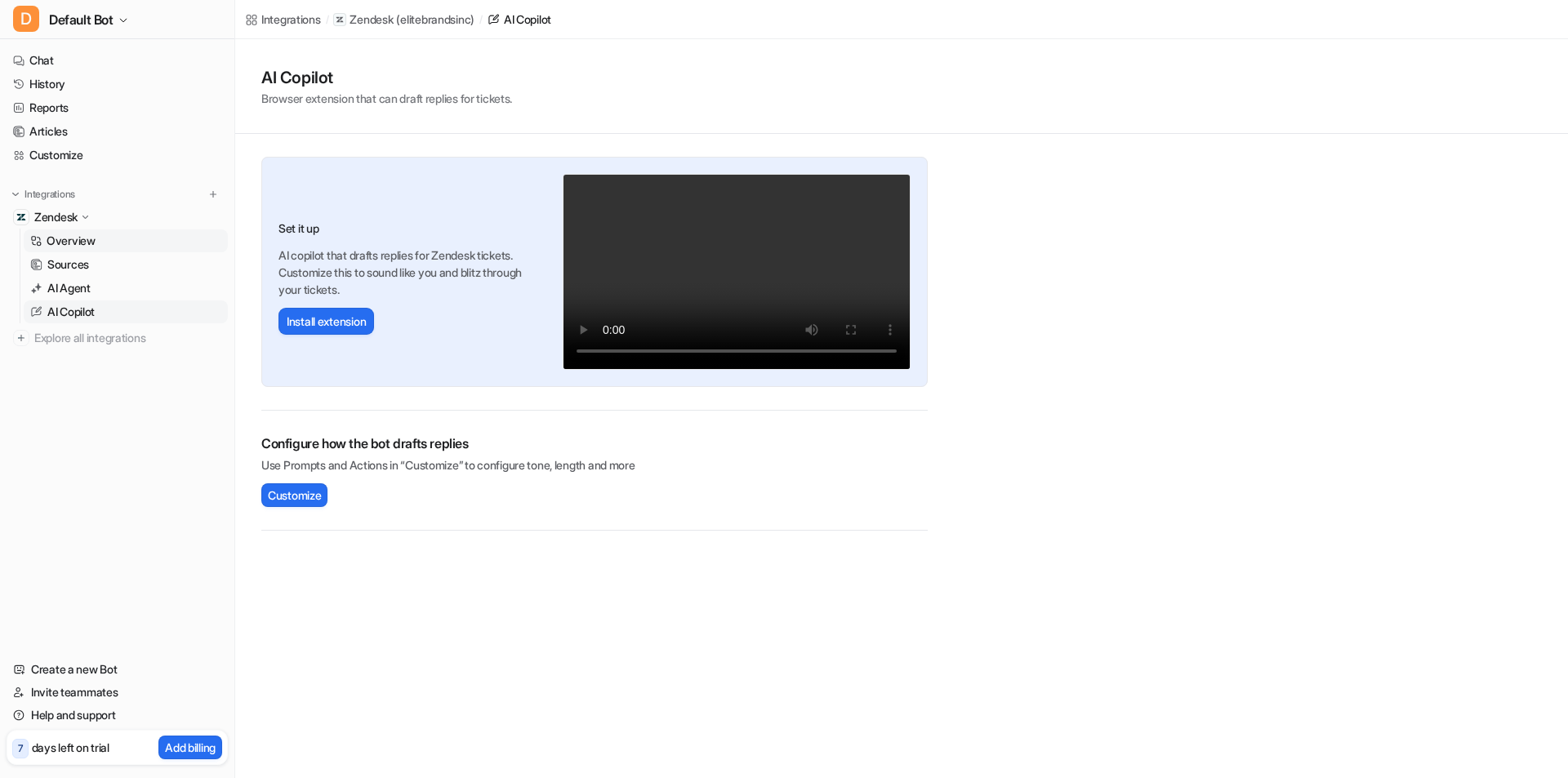 click on "Overview" at bounding box center (126, 241) 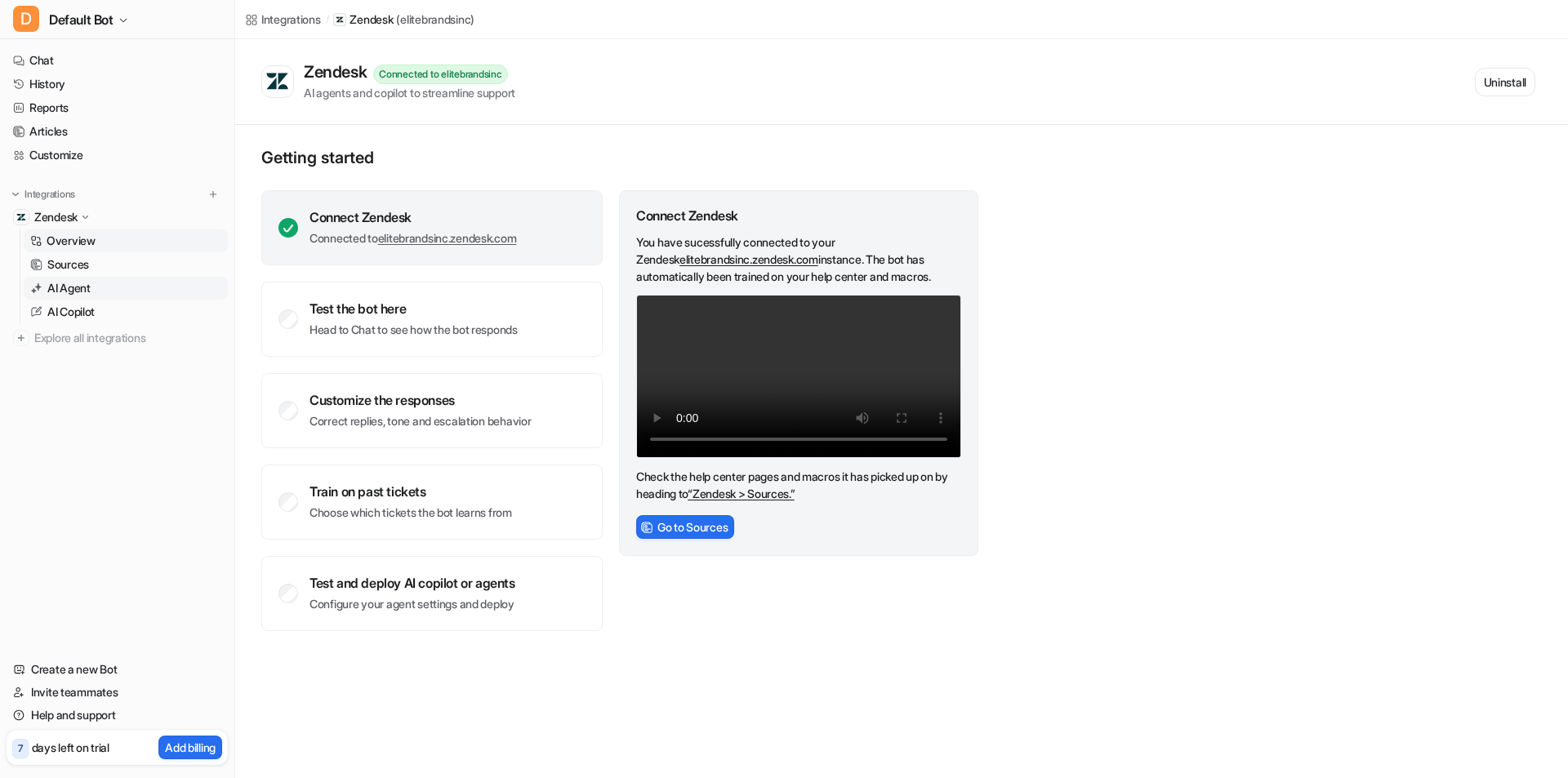 click on "AI Agent" at bounding box center [69, 288] 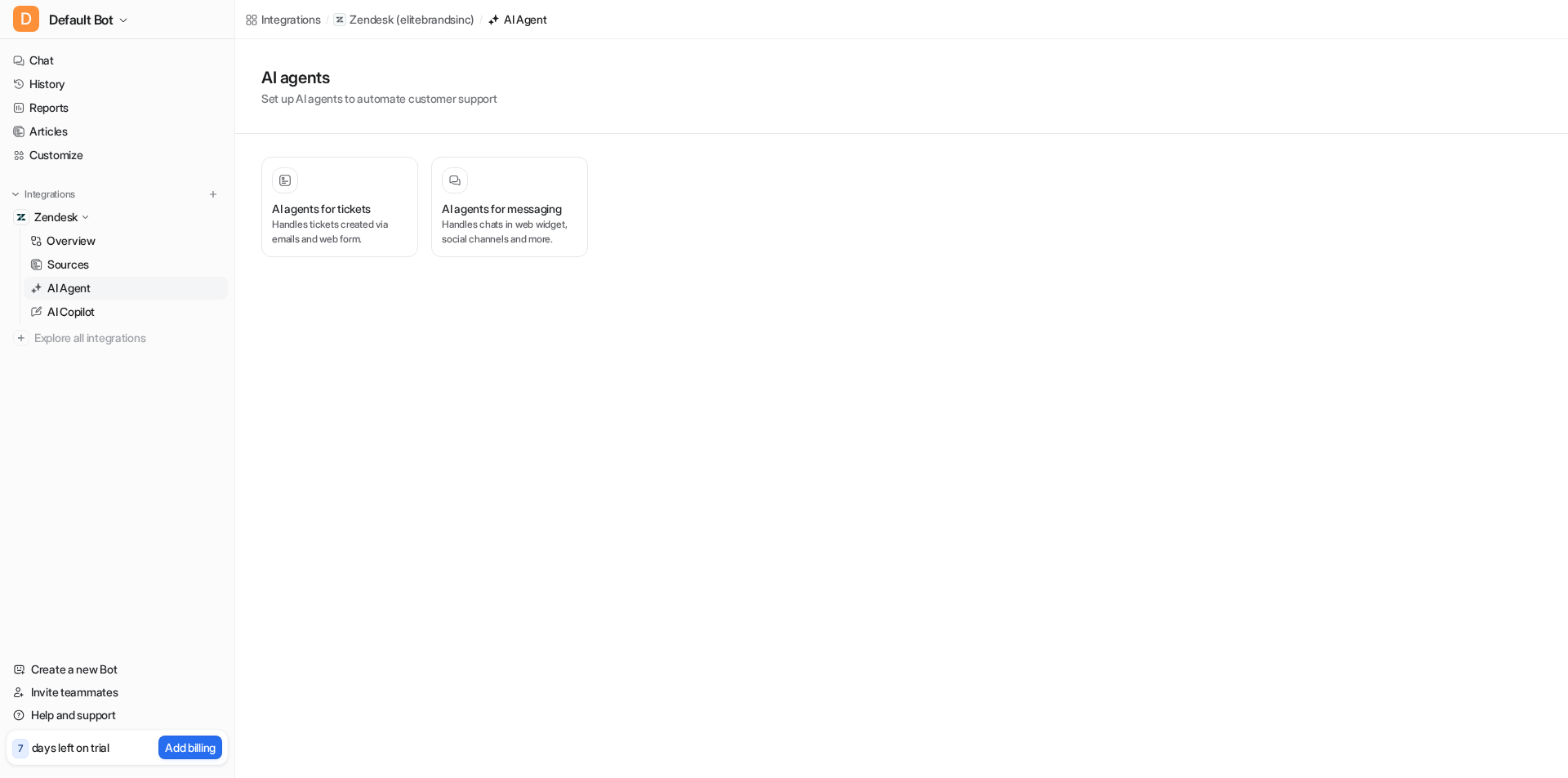 click on "AI Agent" at bounding box center [126, 288] 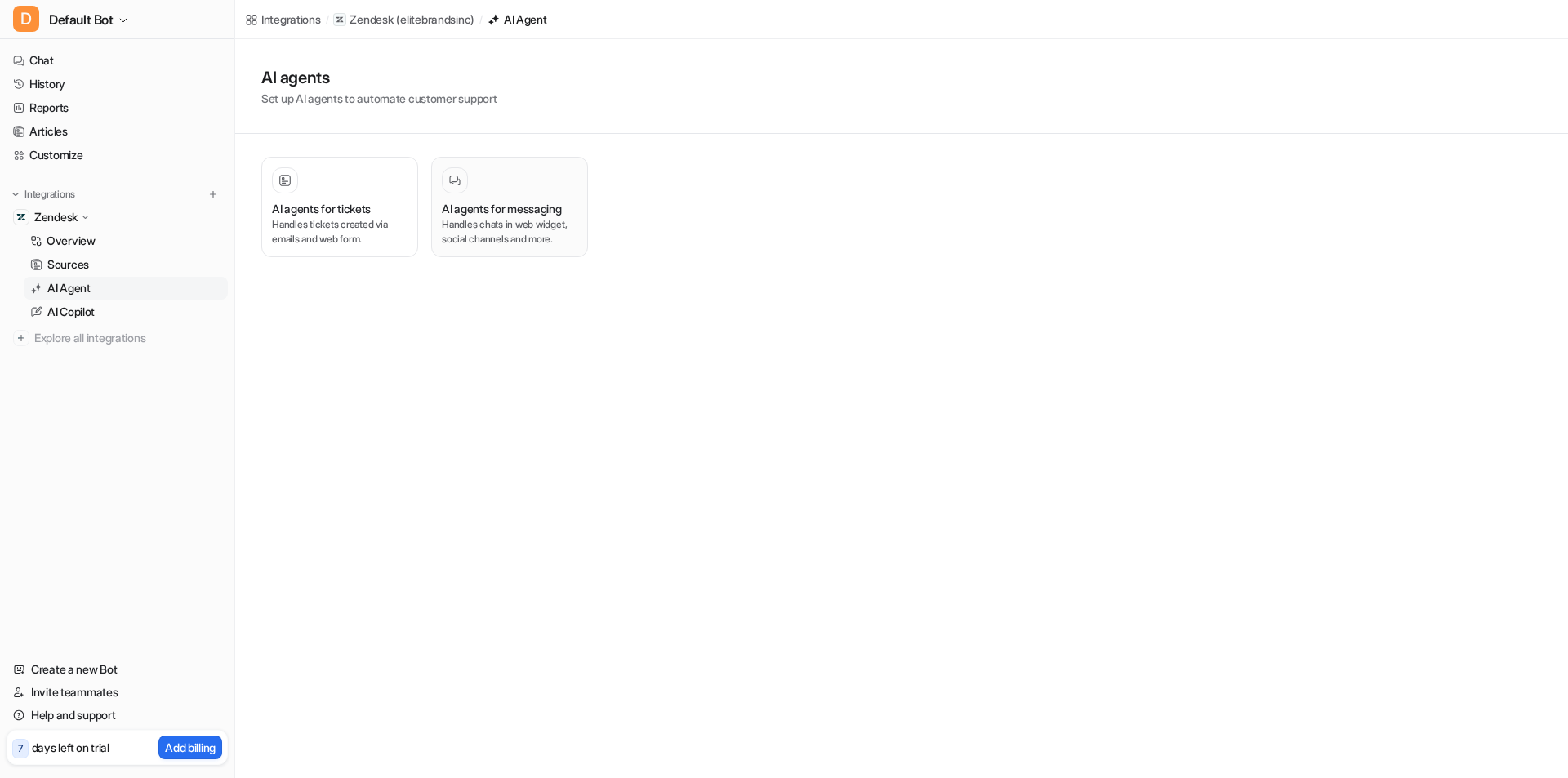 click at bounding box center [510, 180] 